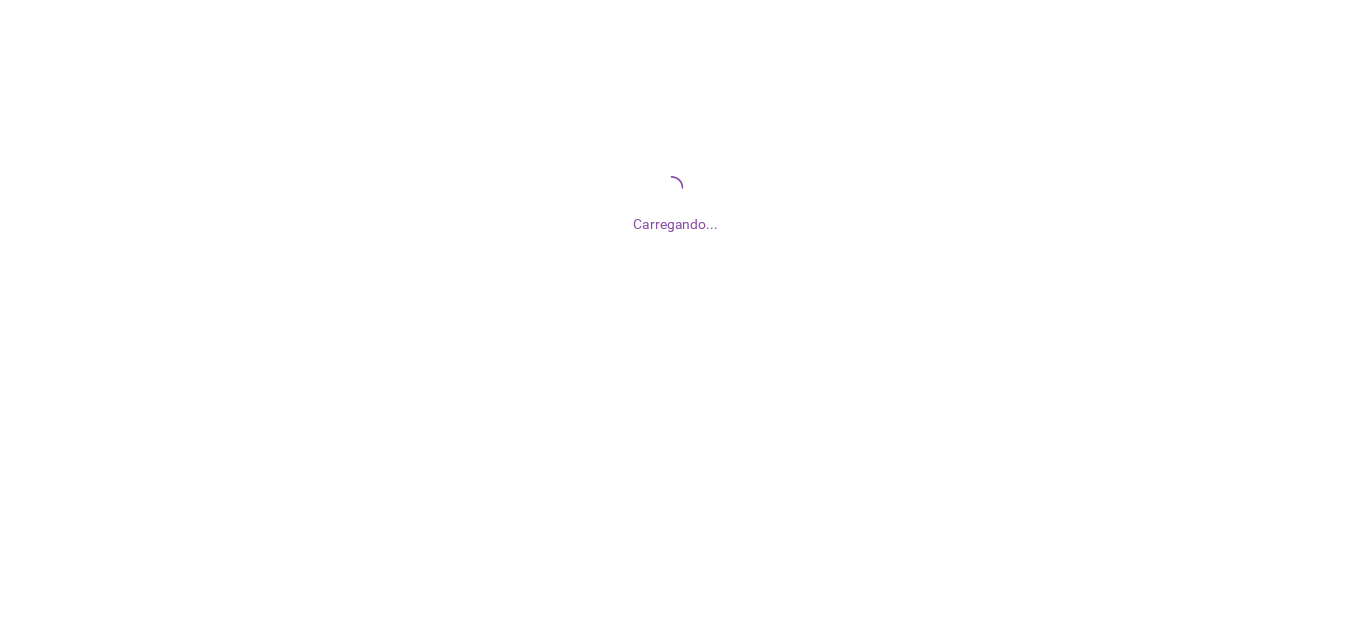 scroll, scrollTop: 0, scrollLeft: 0, axis: both 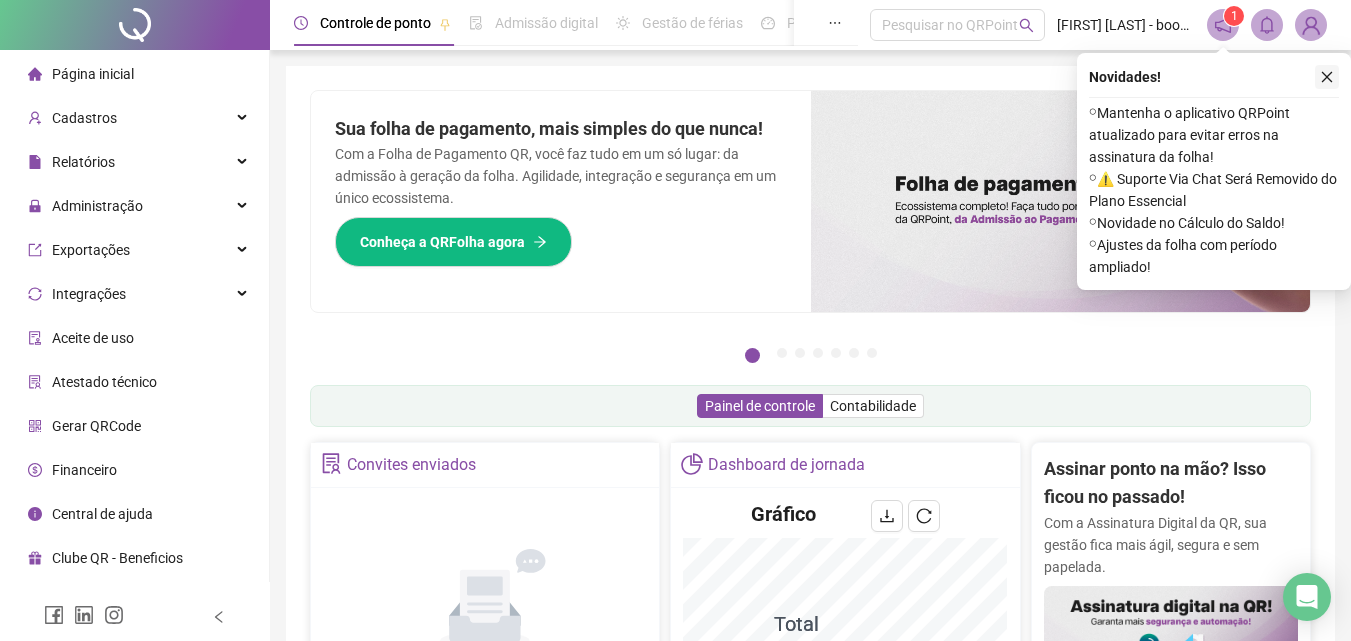 click 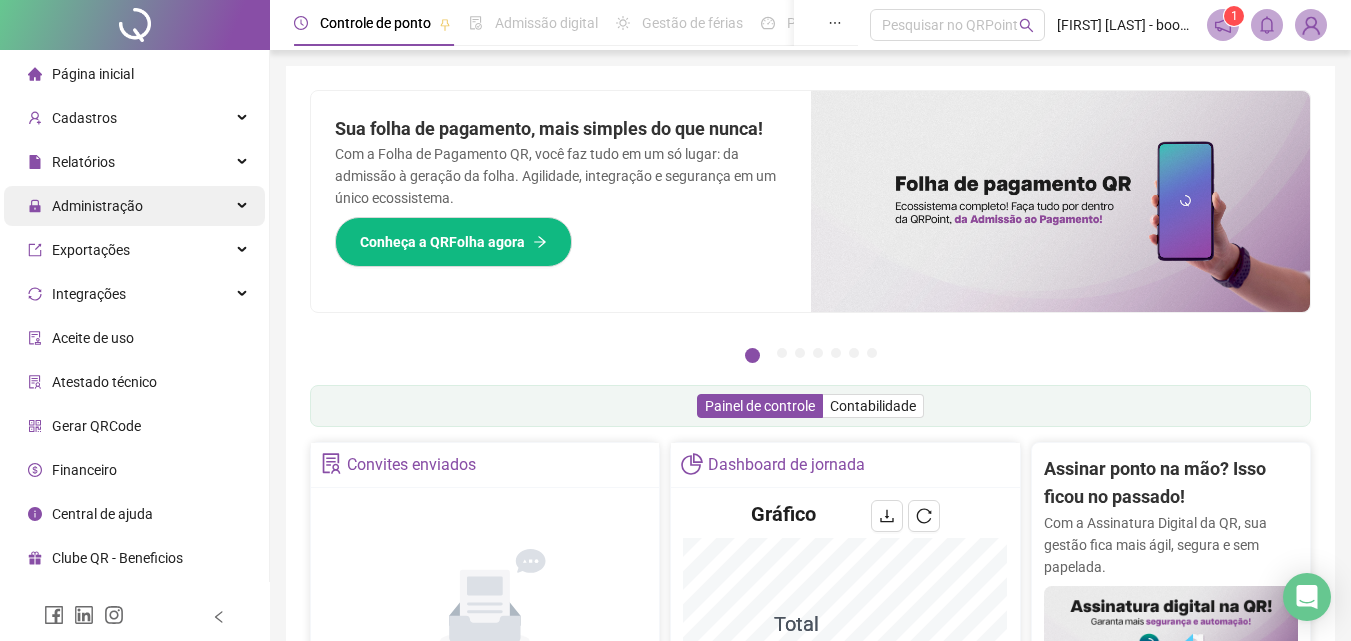 click on "Administração" at bounding box center [97, 206] 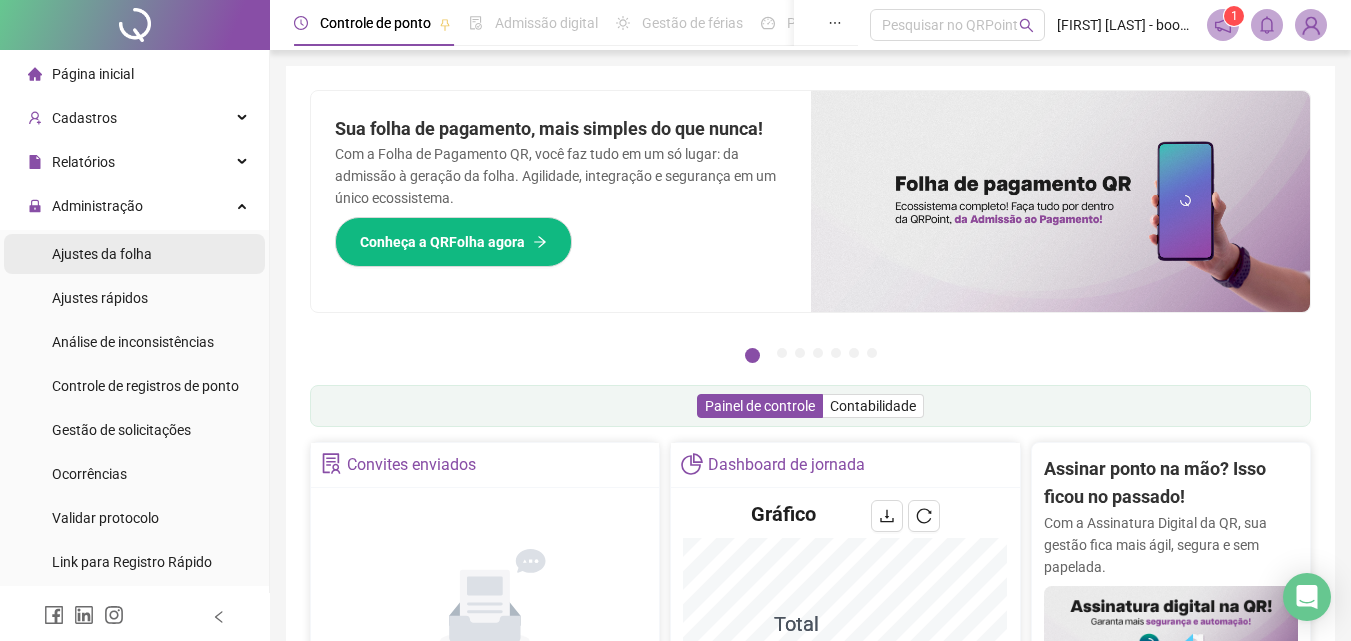click on "Ajustes da folha" at bounding box center (102, 254) 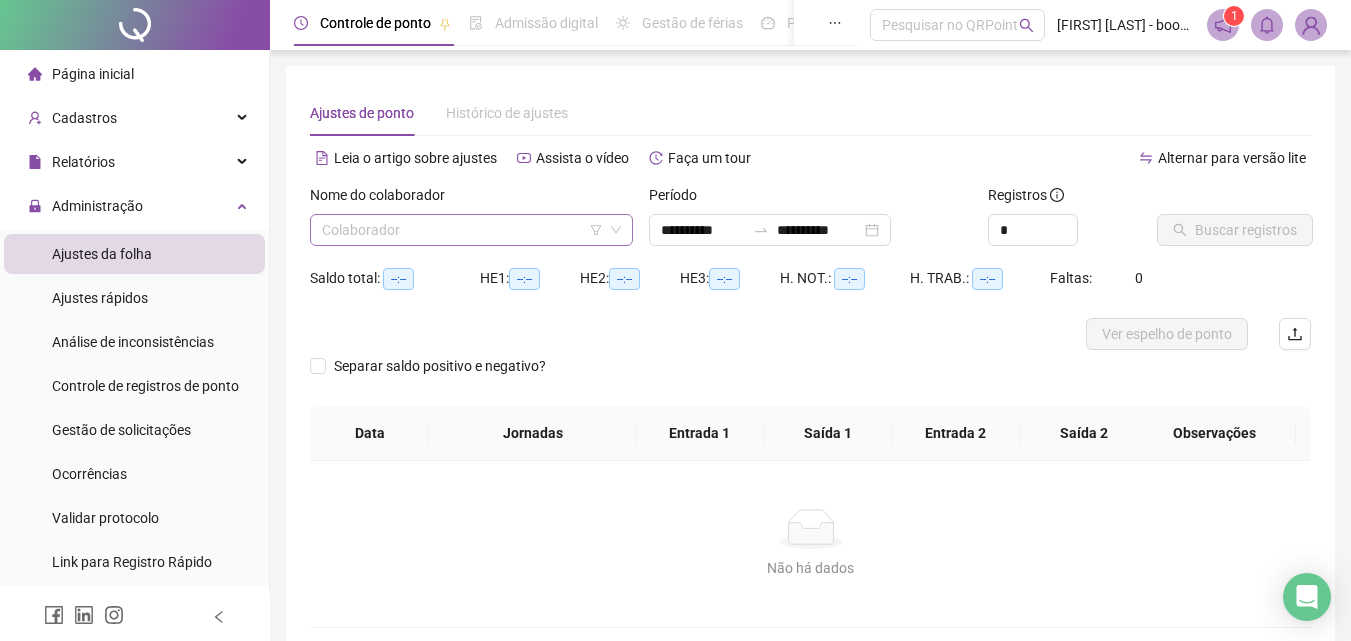 click at bounding box center (462, 230) 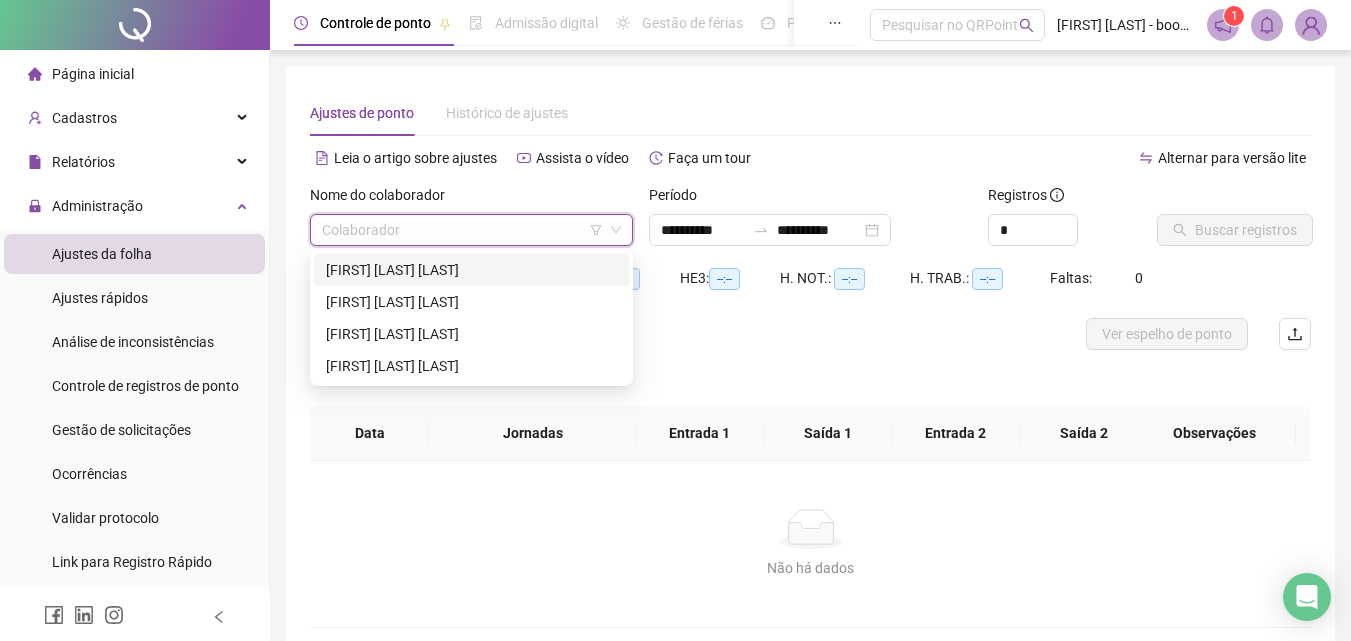 click on "[FIRST] [LAST] [LAST]" at bounding box center (471, 270) 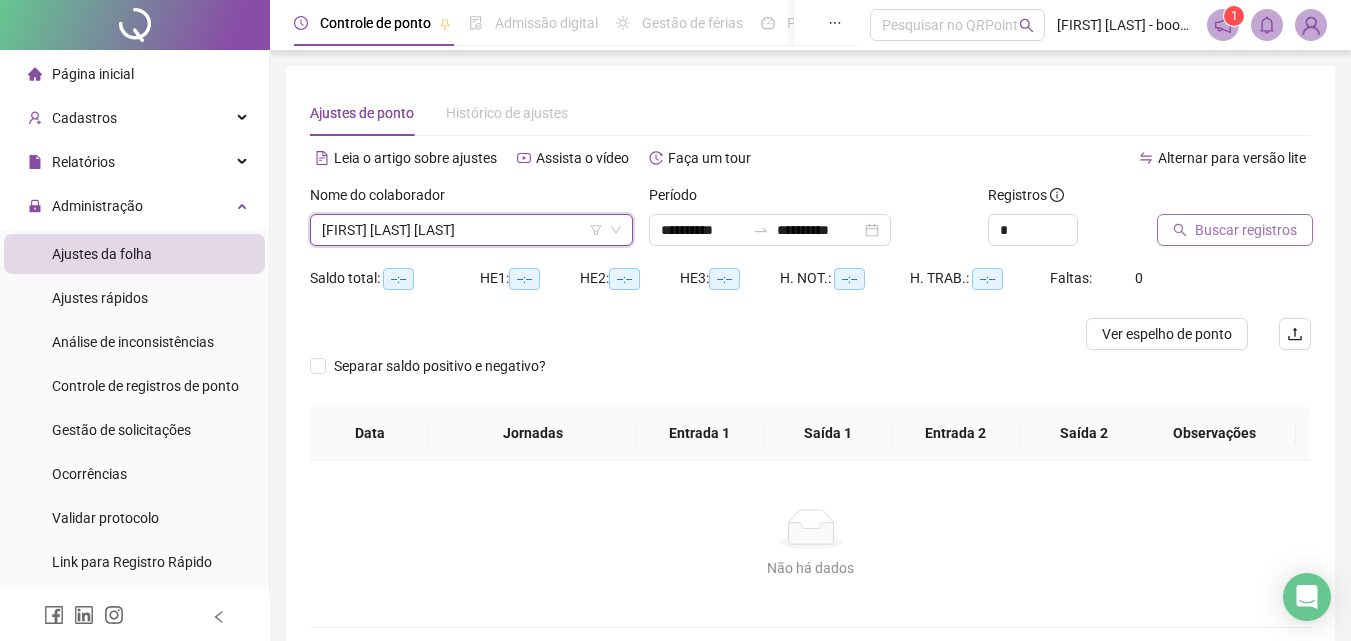 click on "Buscar registros" at bounding box center [1246, 230] 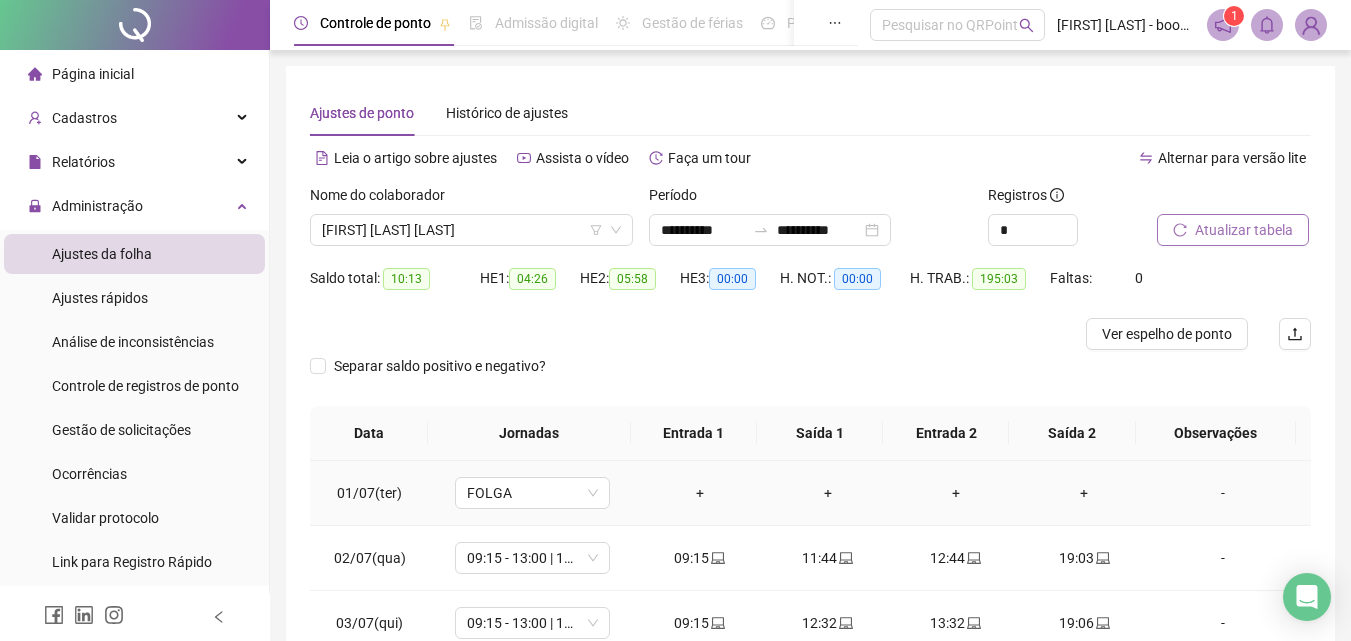 scroll, scrollTop: 100, scrollLeft: 0, axis: vertical 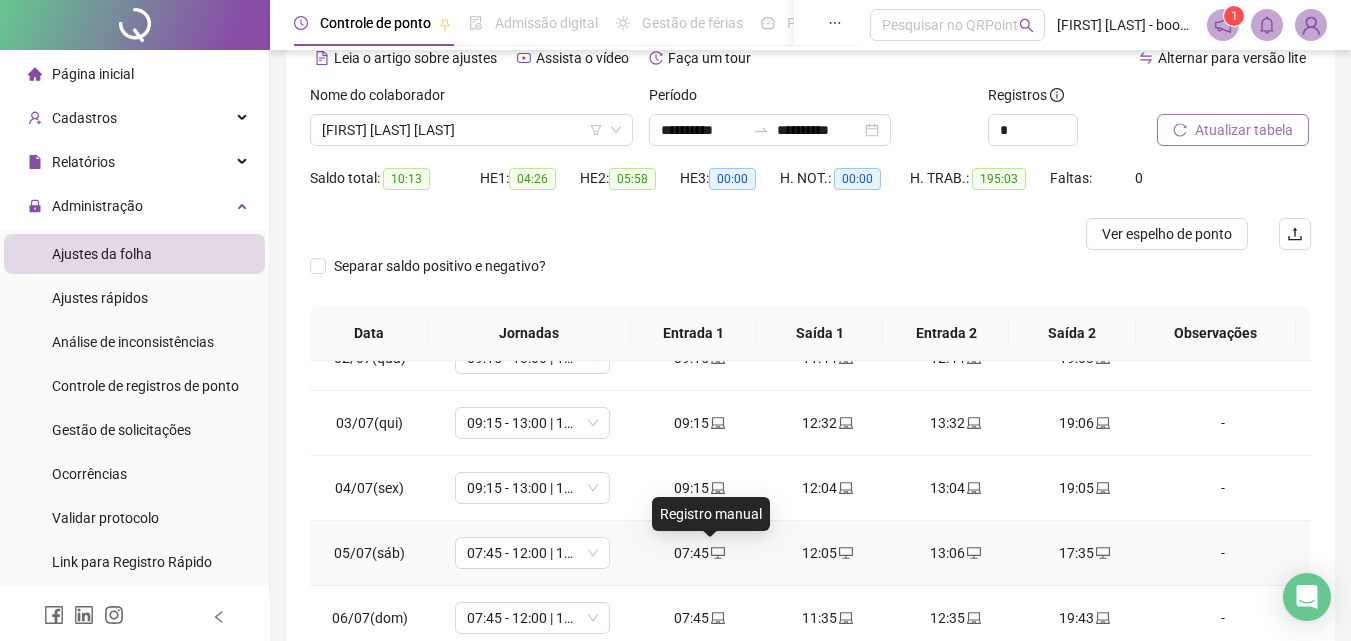 click 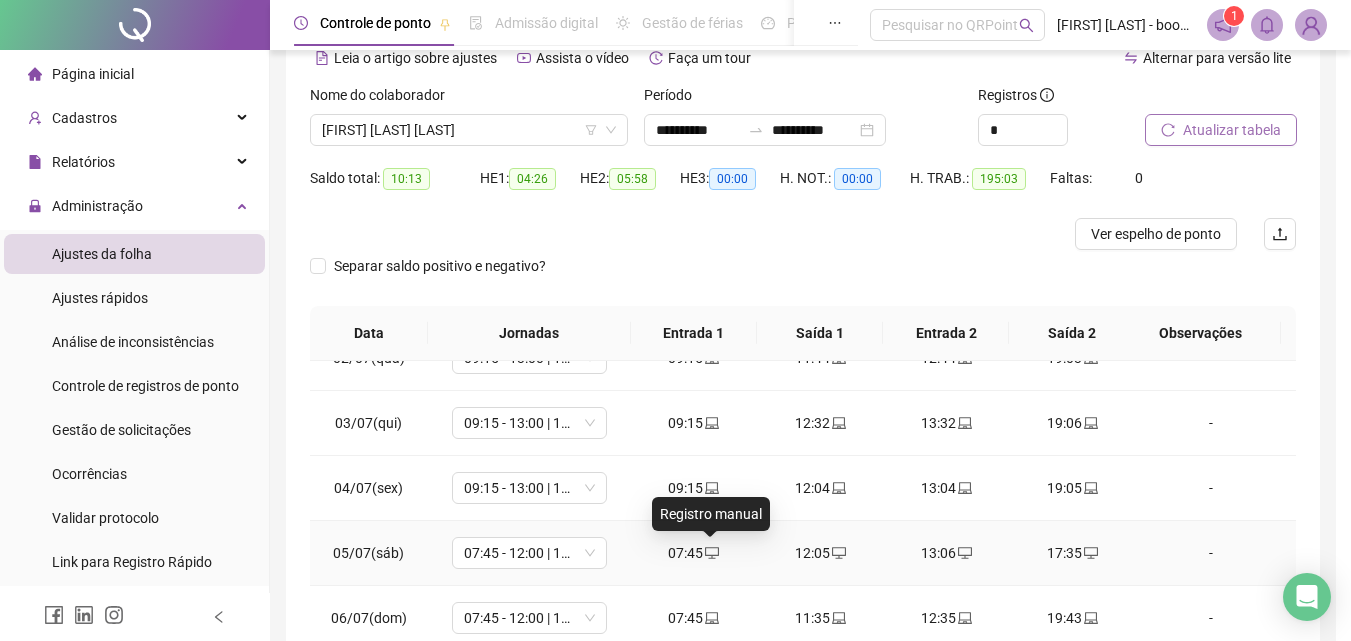 type on "**********" 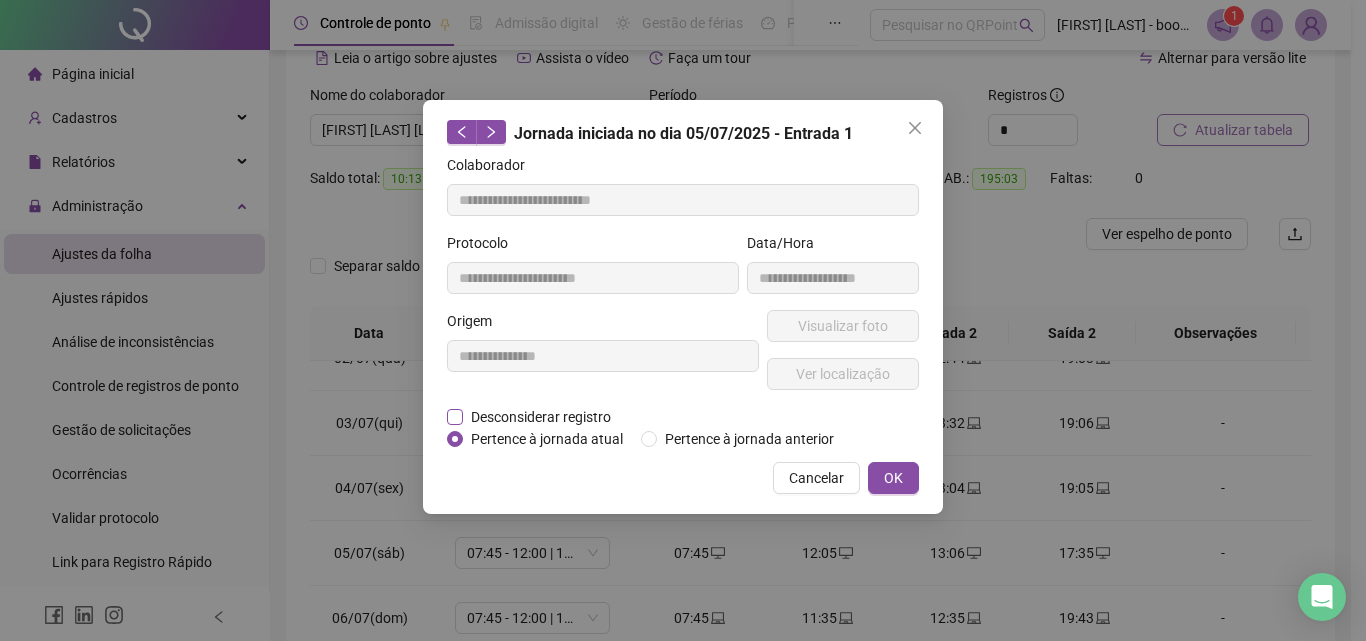 click on "Desconsiderar registro" at bounding box center (541, 417) 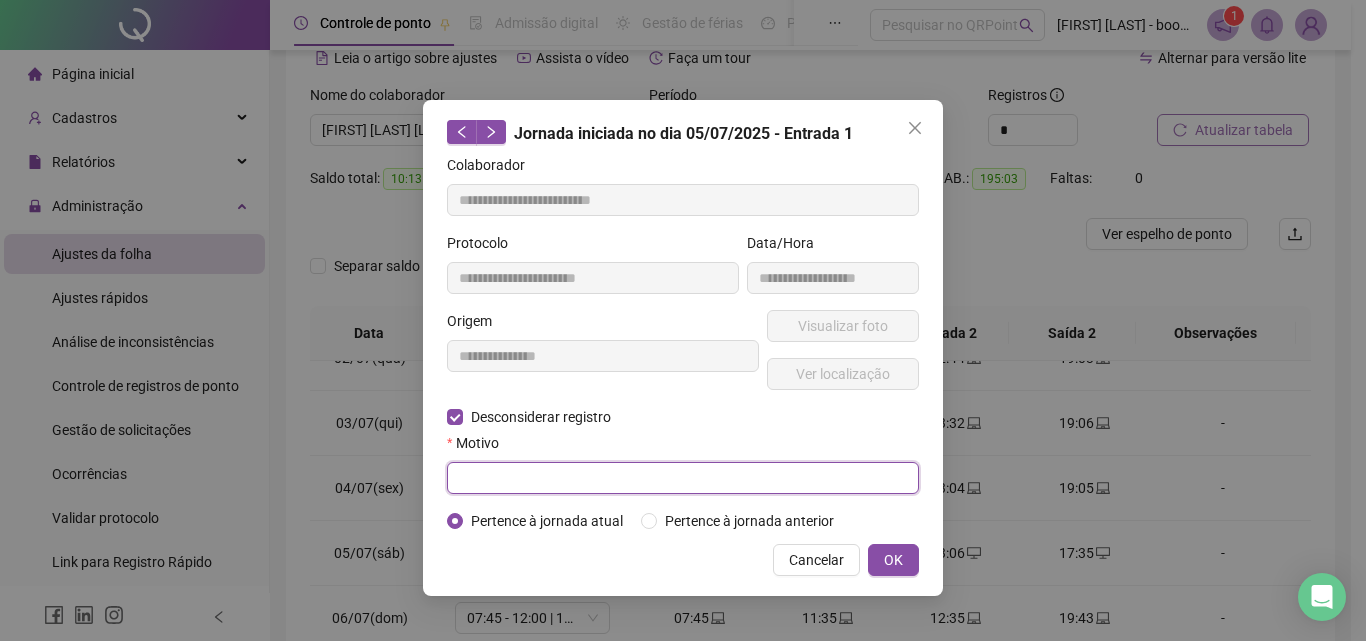 click at bounding box center (683, 478) 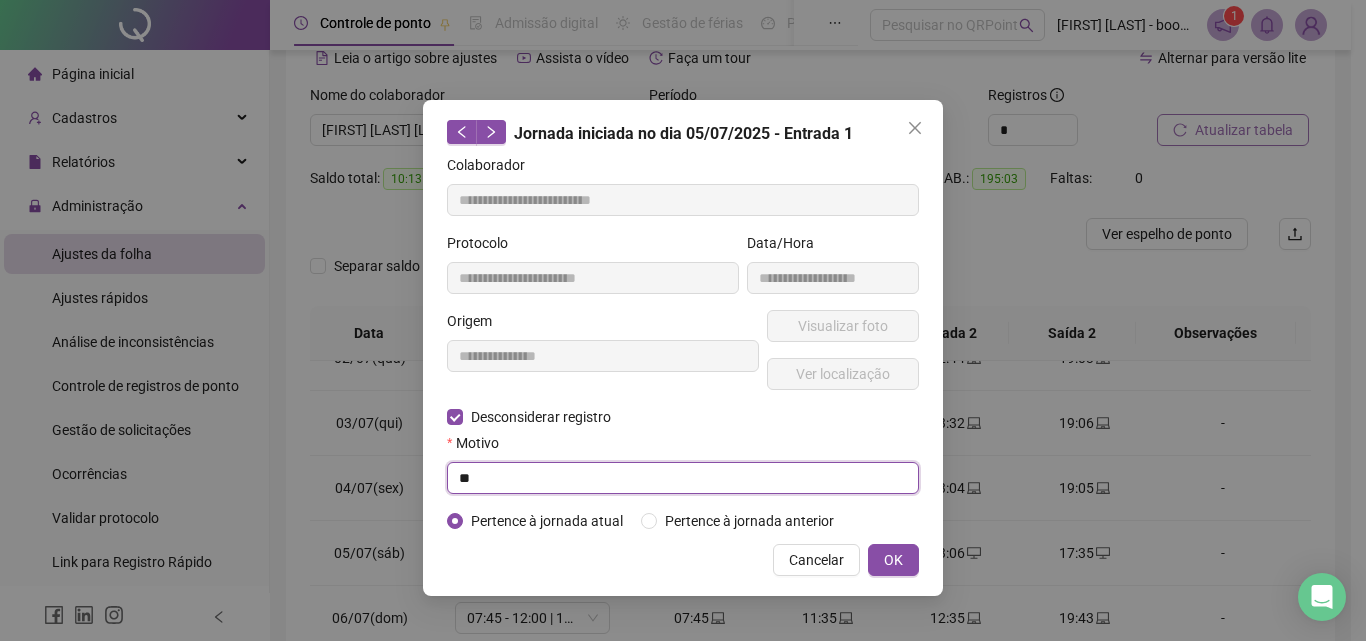 type on "*" 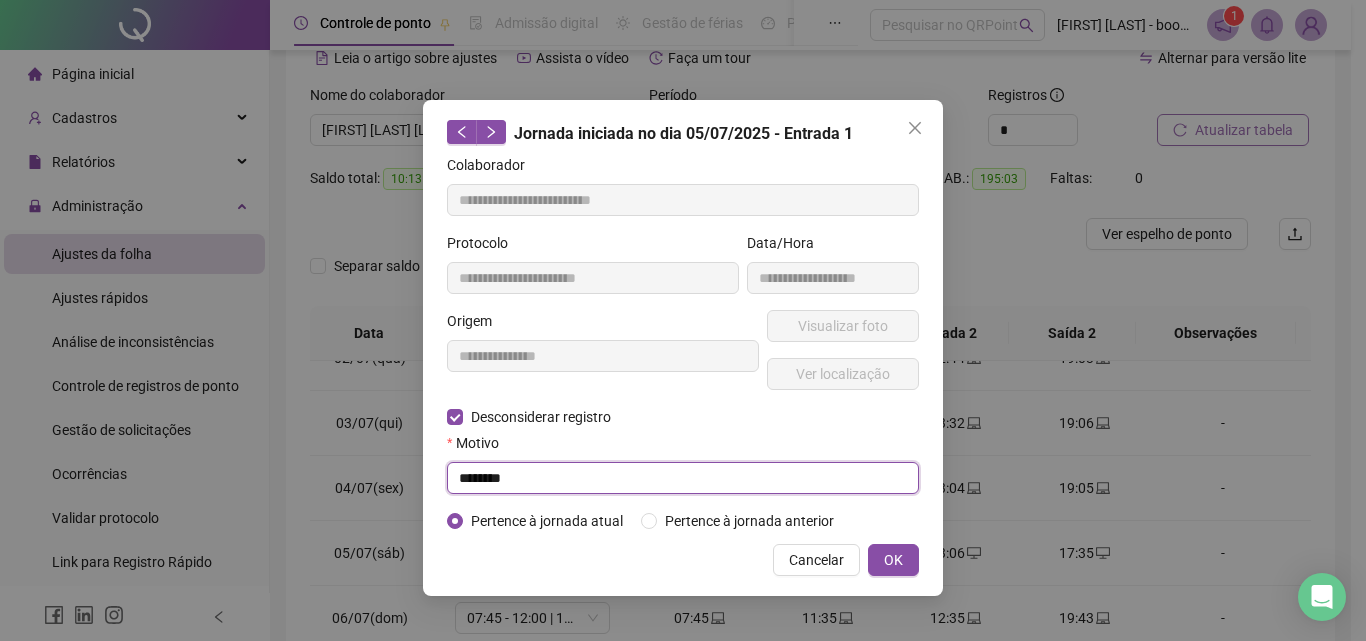 drag, startPoint x: 701, startPoint y: 487, endPoint x: 492, endPoint y: 479, distance: 209.15306 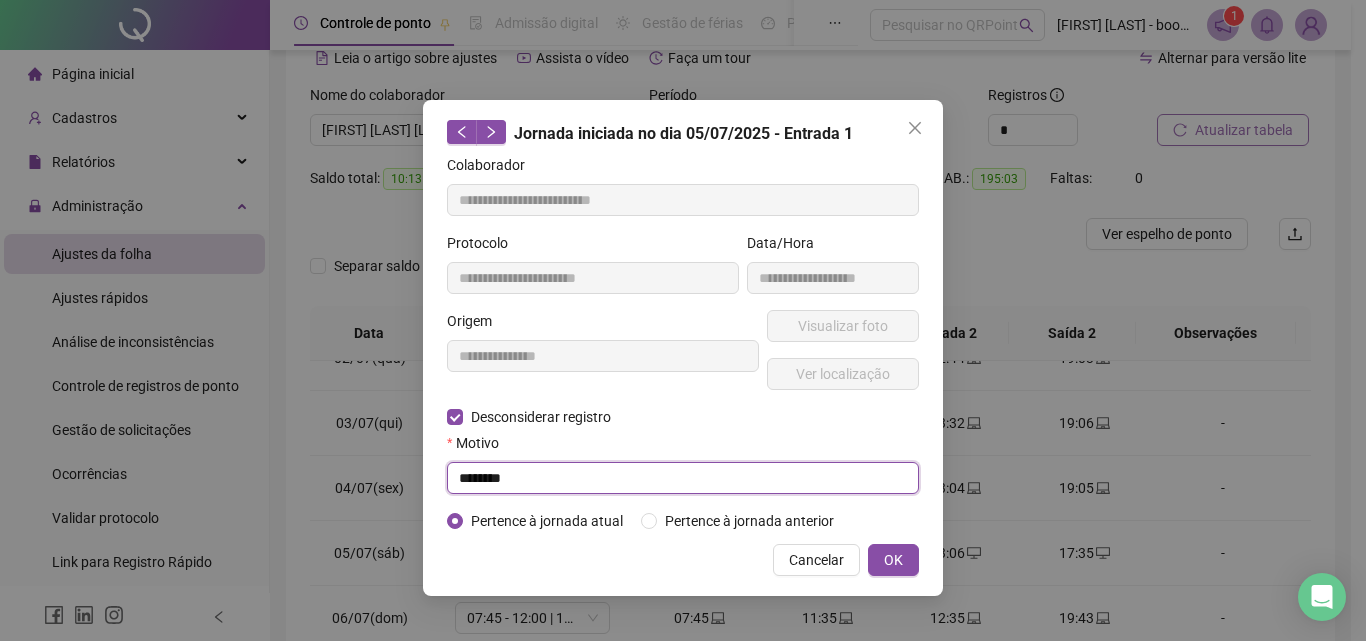 click on "**********" at bounding box center [683, 320] 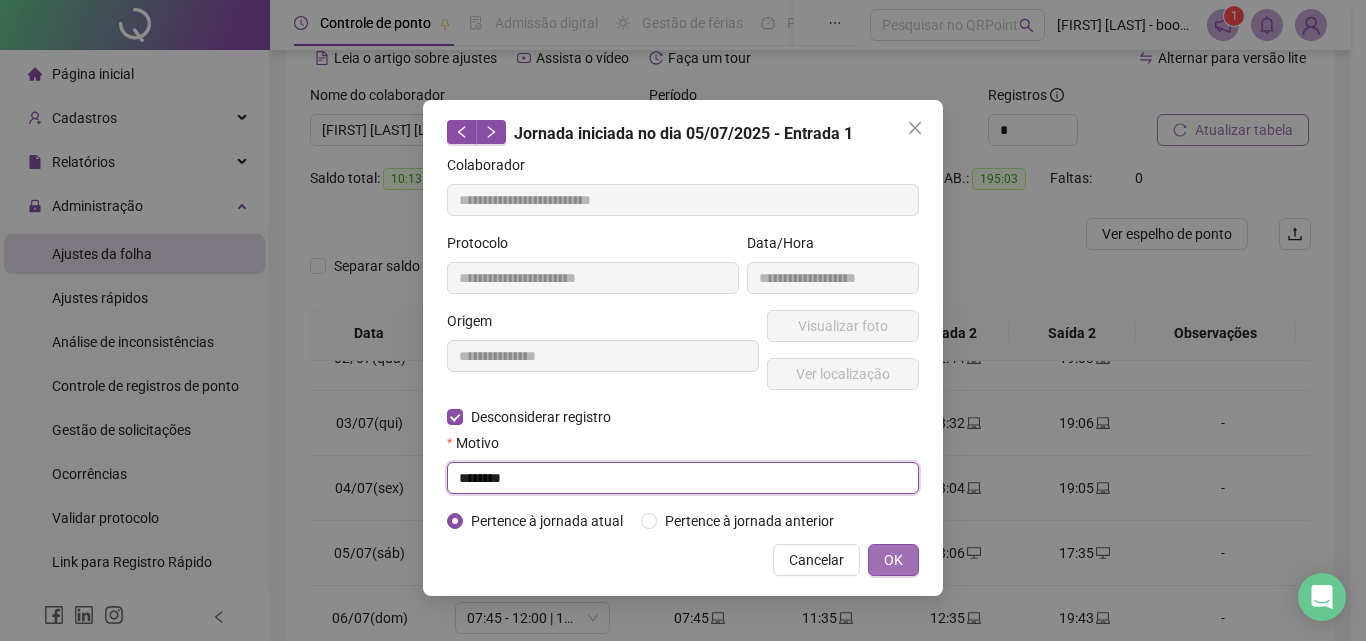 type on "********" 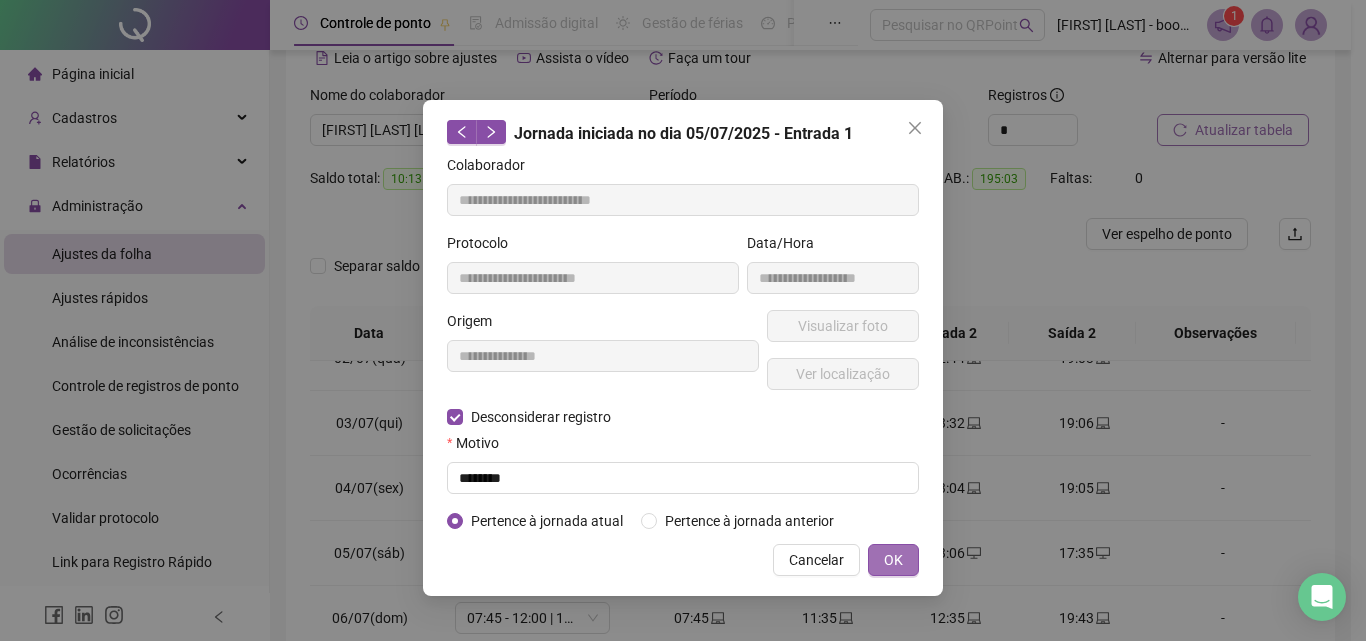 click on "OK" at bounding box center (893, 560) 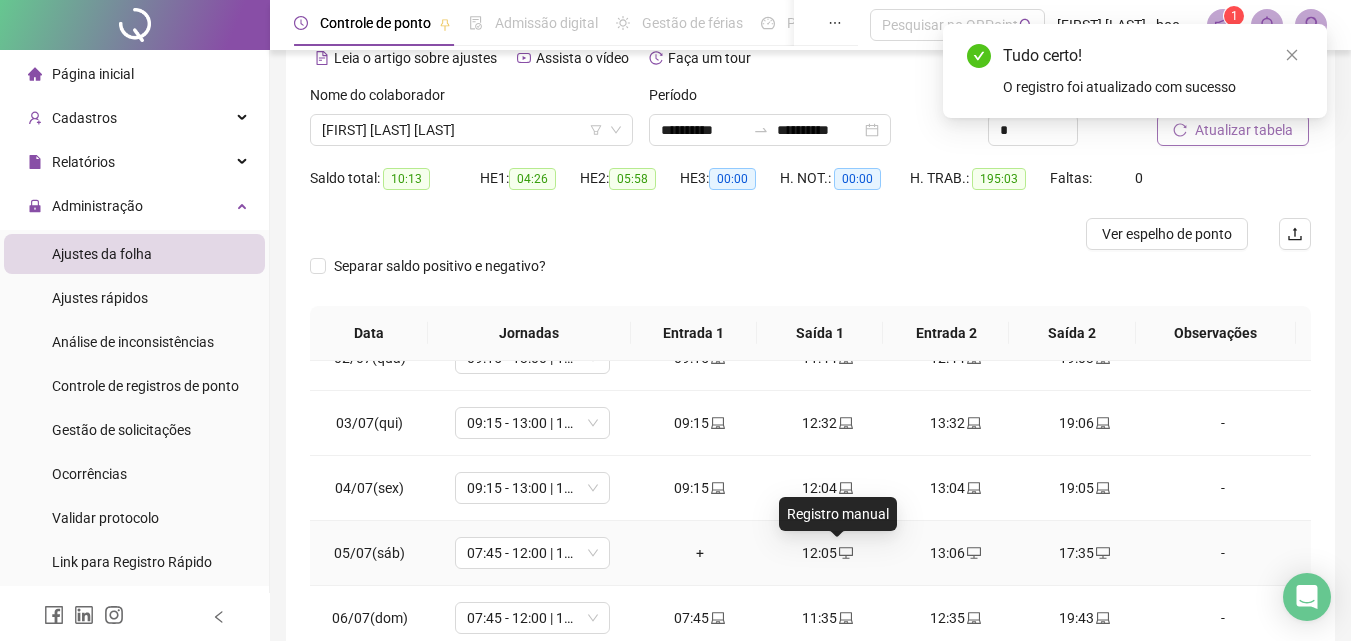 click 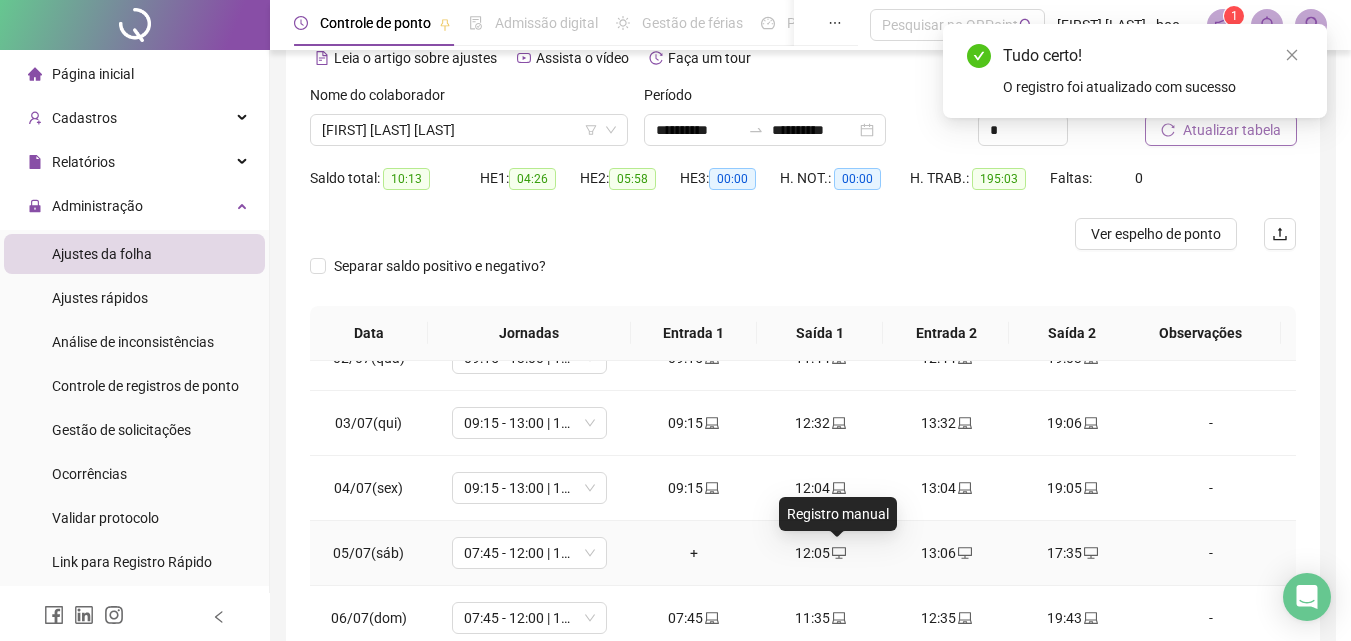 type on "**********" 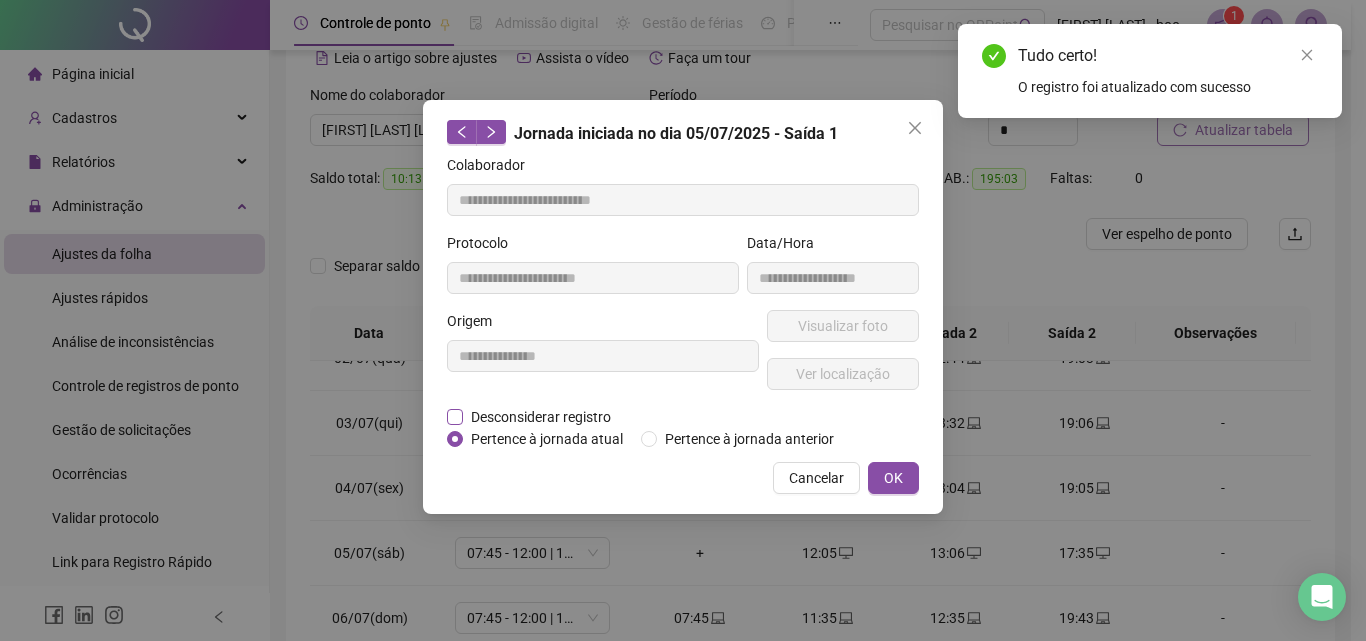 click on "Desconsiderar registro" at bounding box center (541, 417) 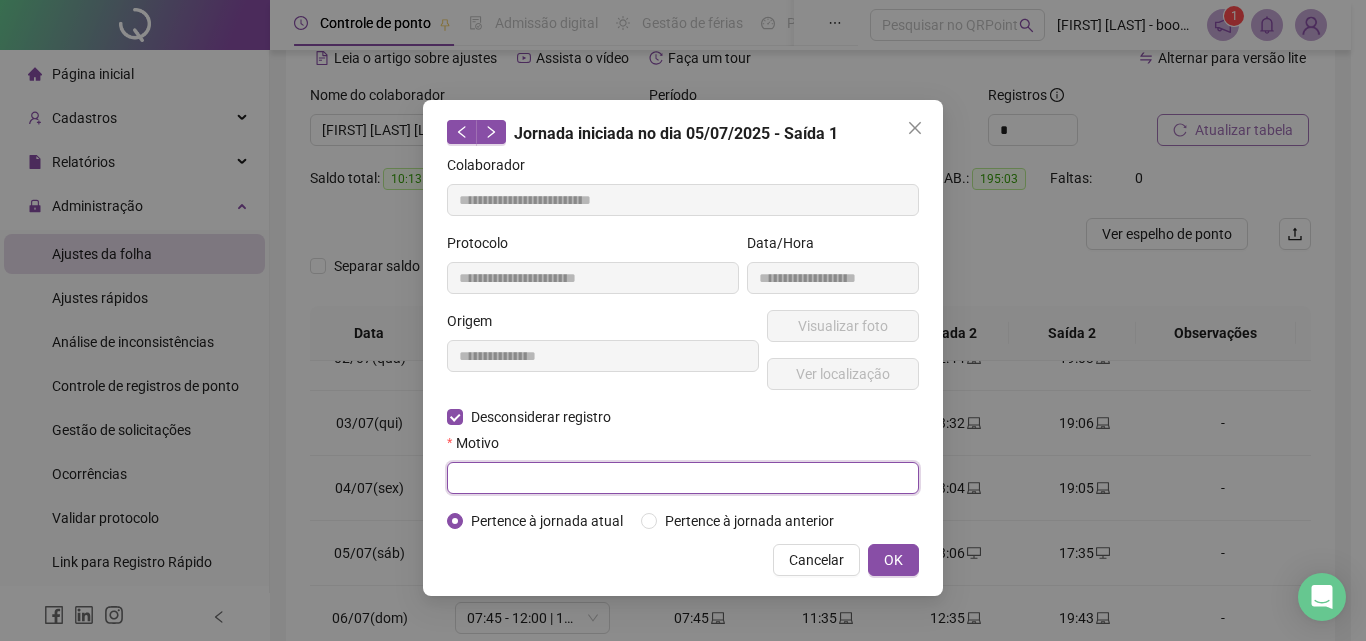 click at bounding box center [683, 478] 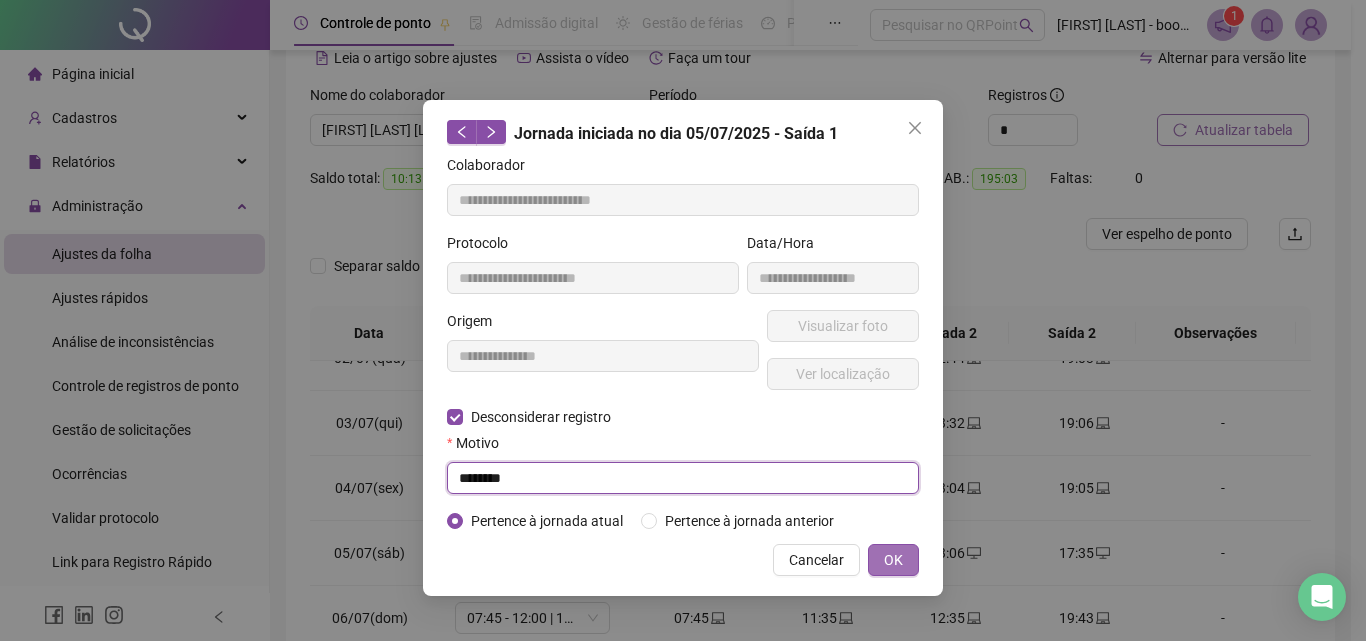type on "********" 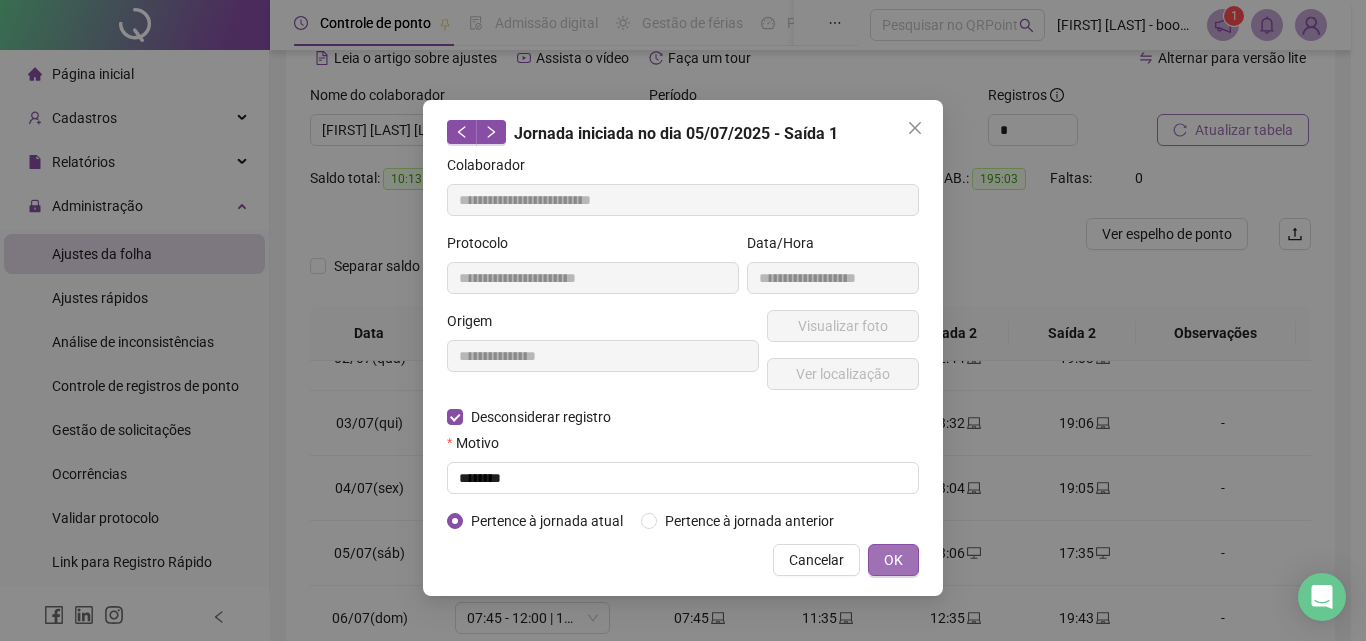 click on "OK" at bounding box center [893, 560] 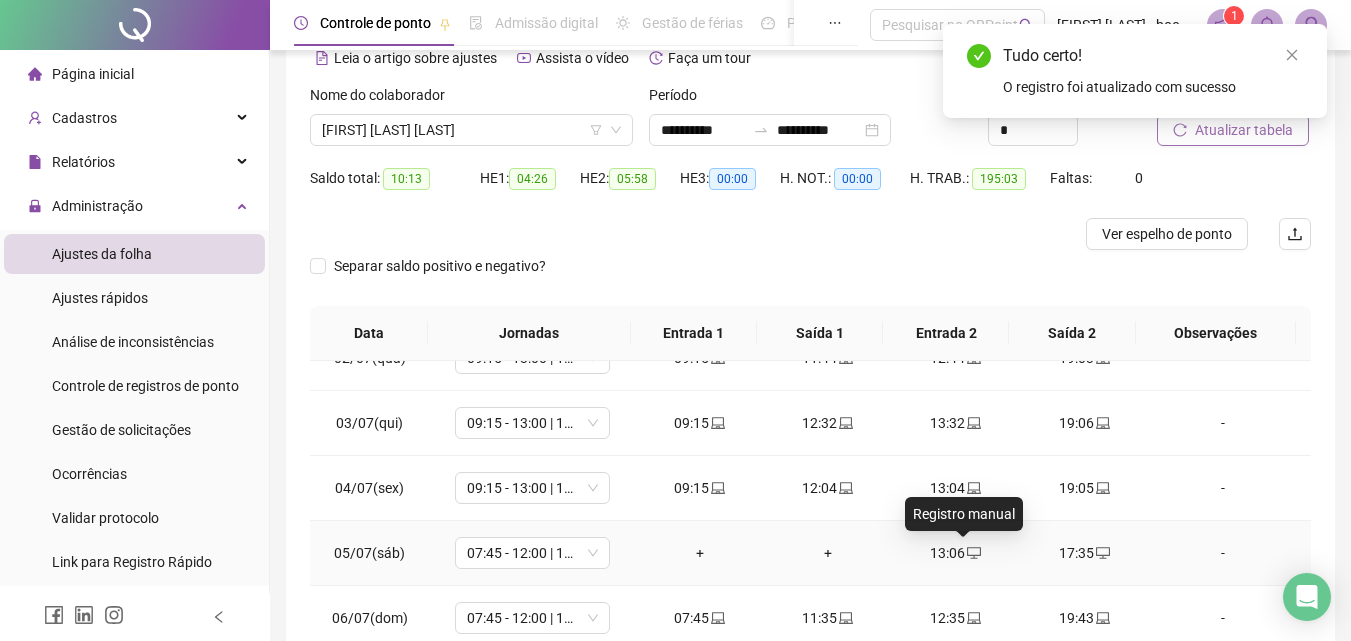 click 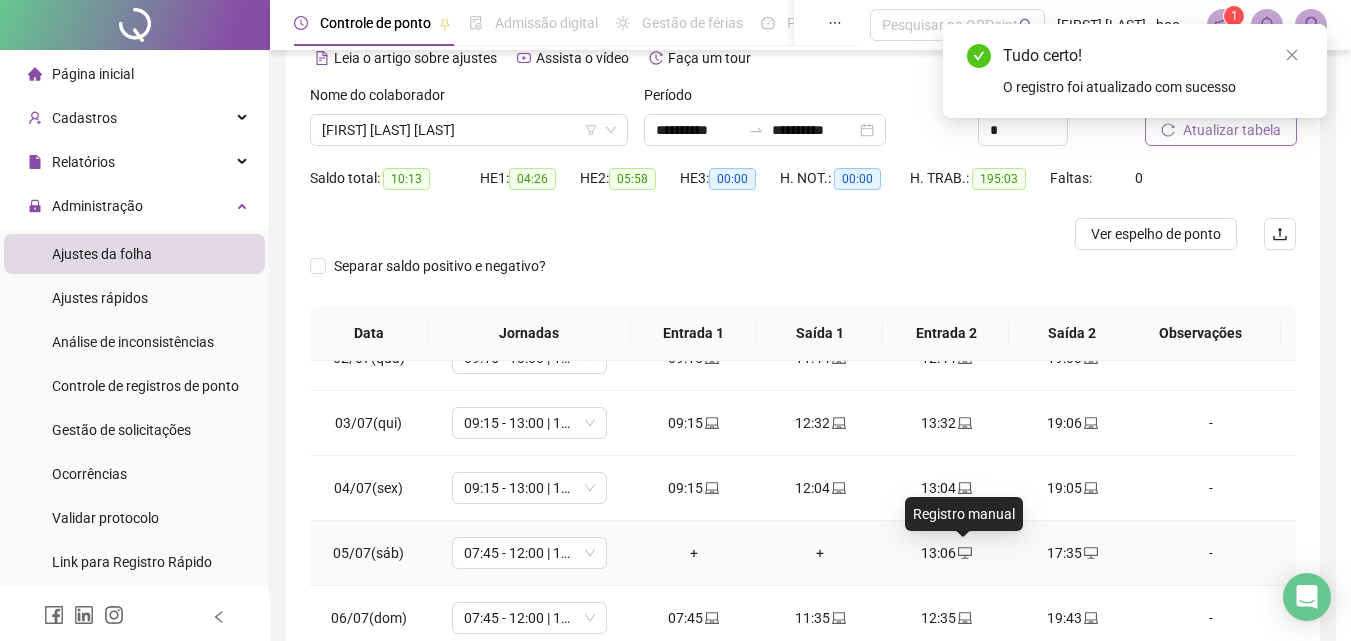 type on "**********" 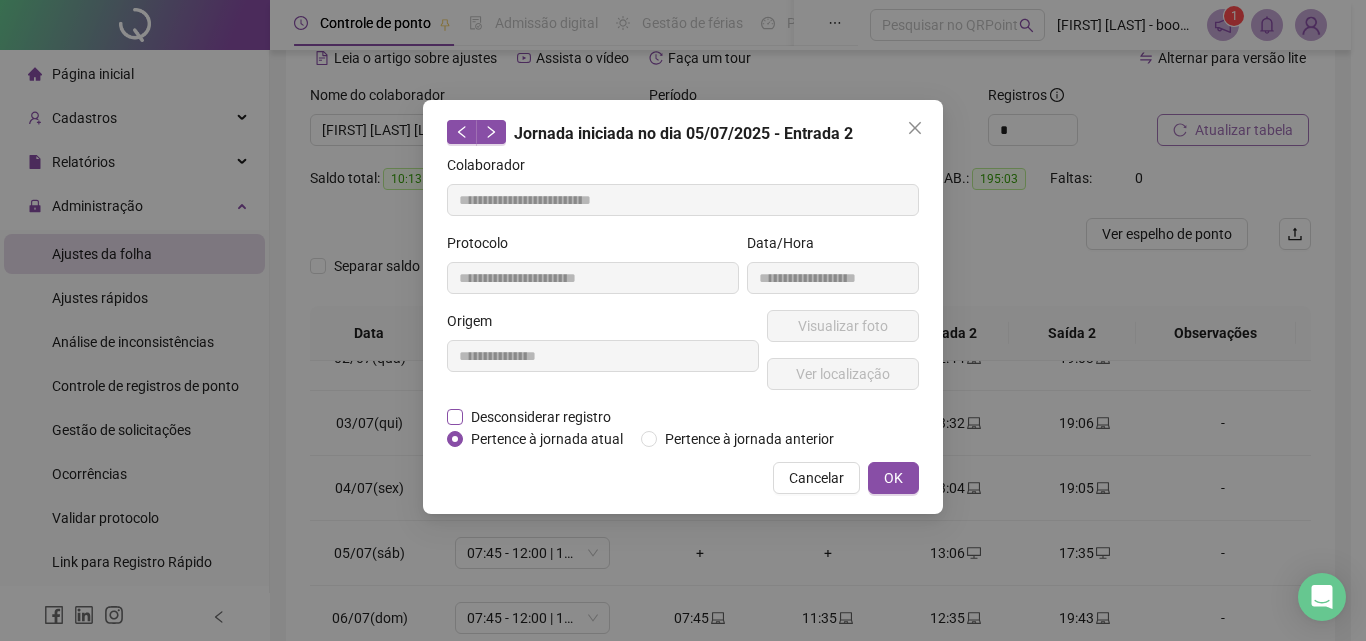 click on "Desconsiderar registro" at bounding box center (541, 417) 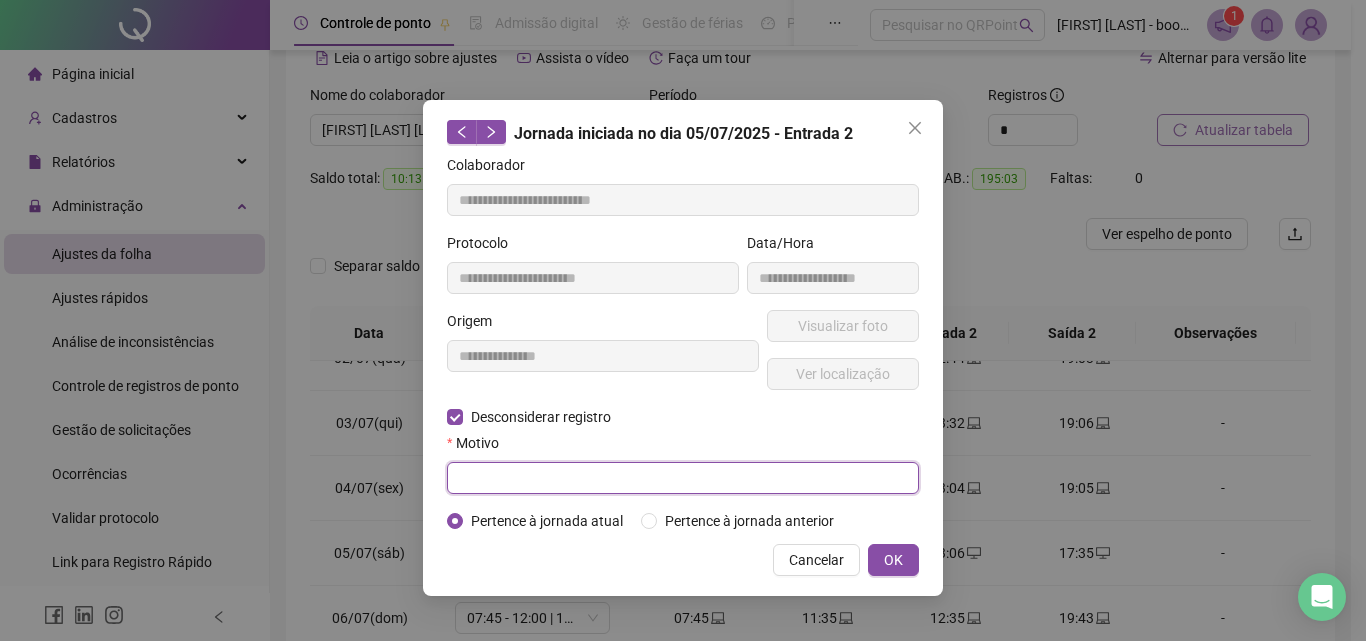 click at bounding box center [683, 478] 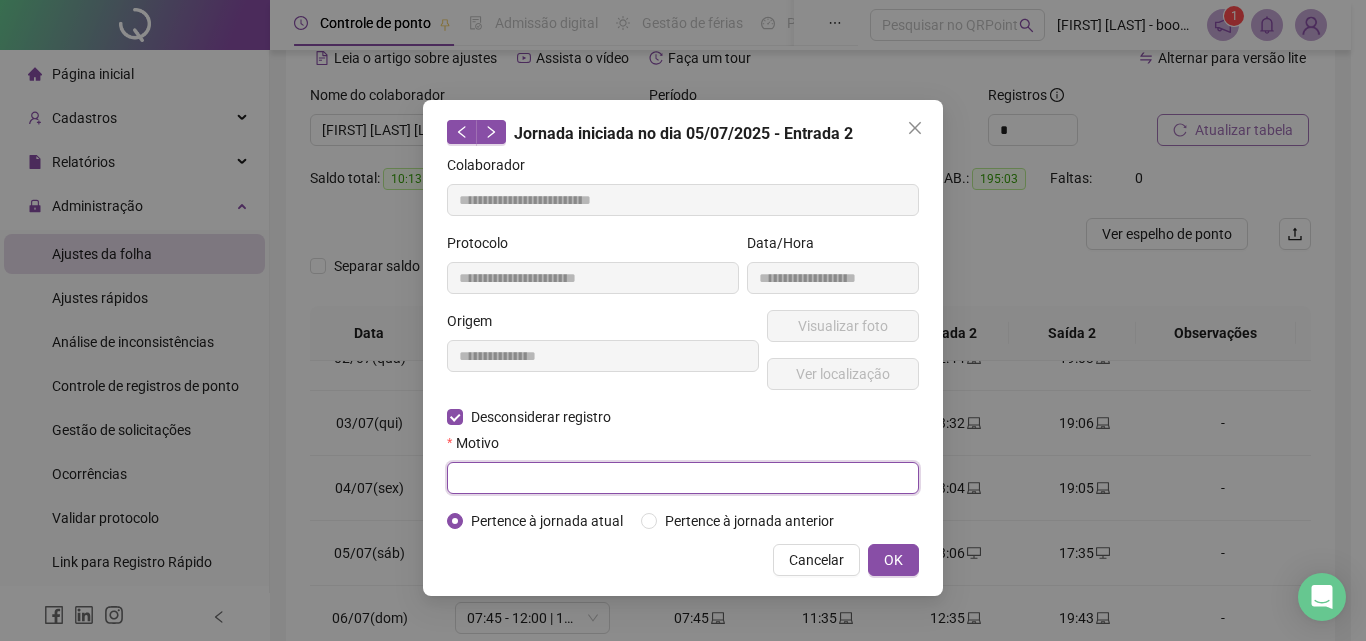 click at bounding box center (683, 478) 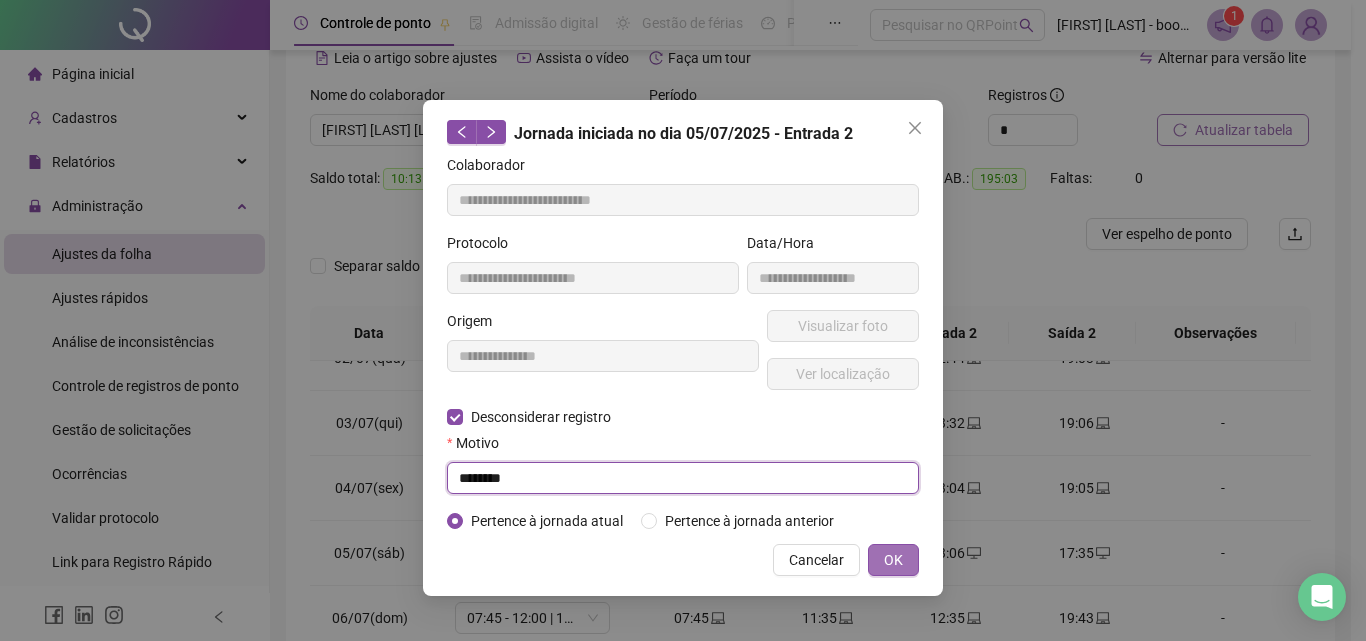 type on "********" 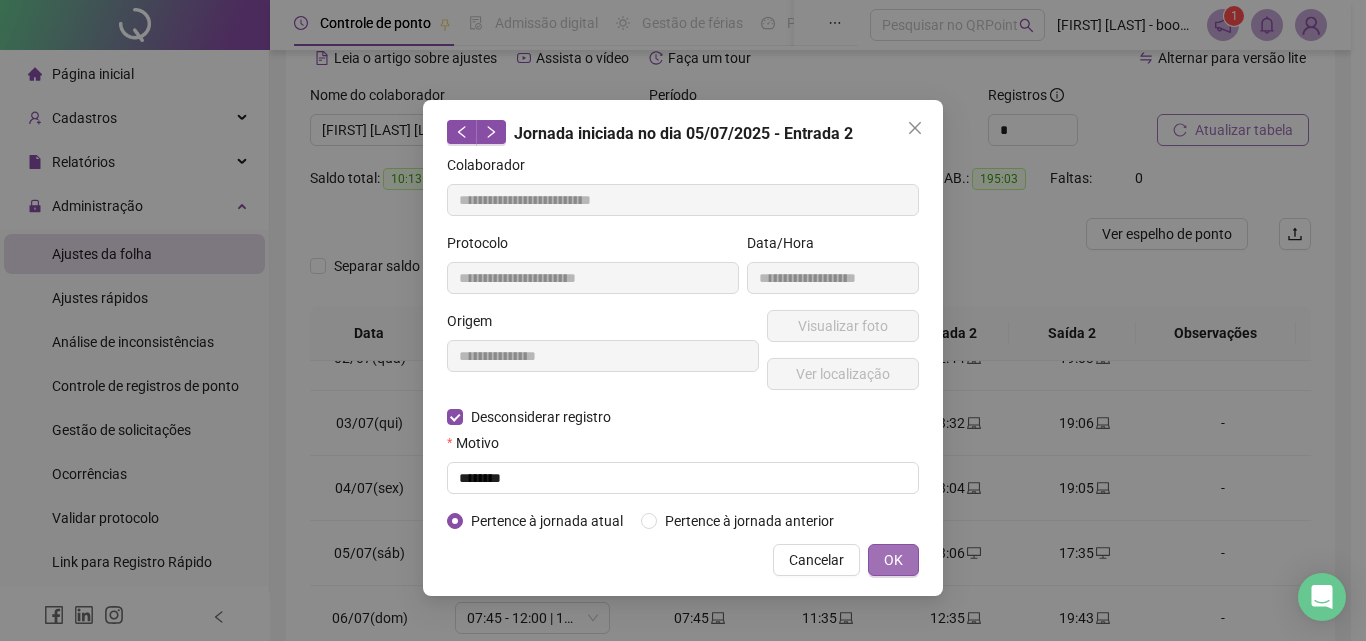 click on "OK" at bounding box center (893, 560) 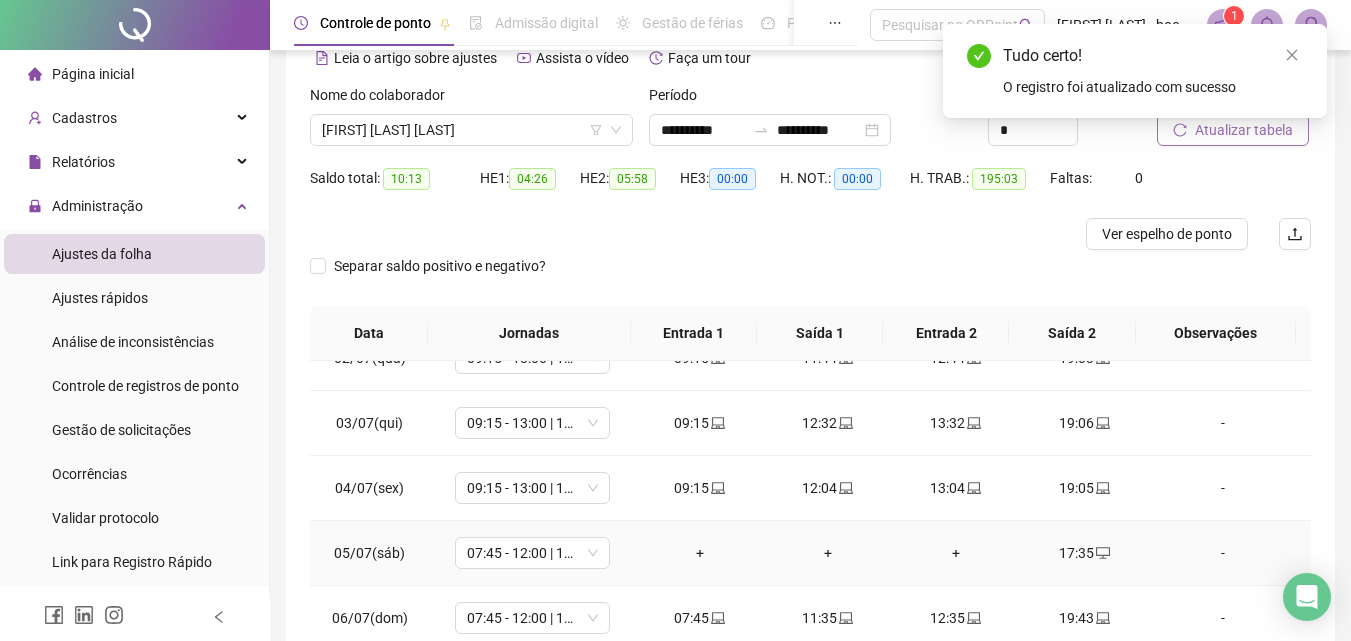 click 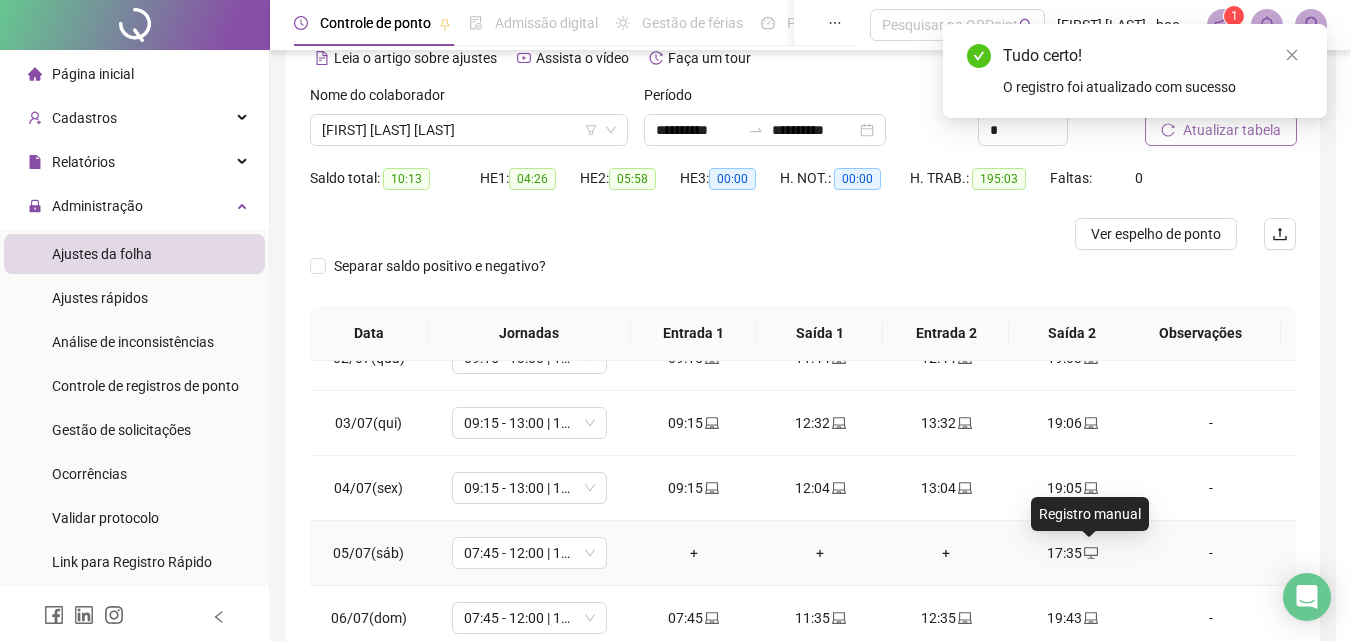 type on "**********" 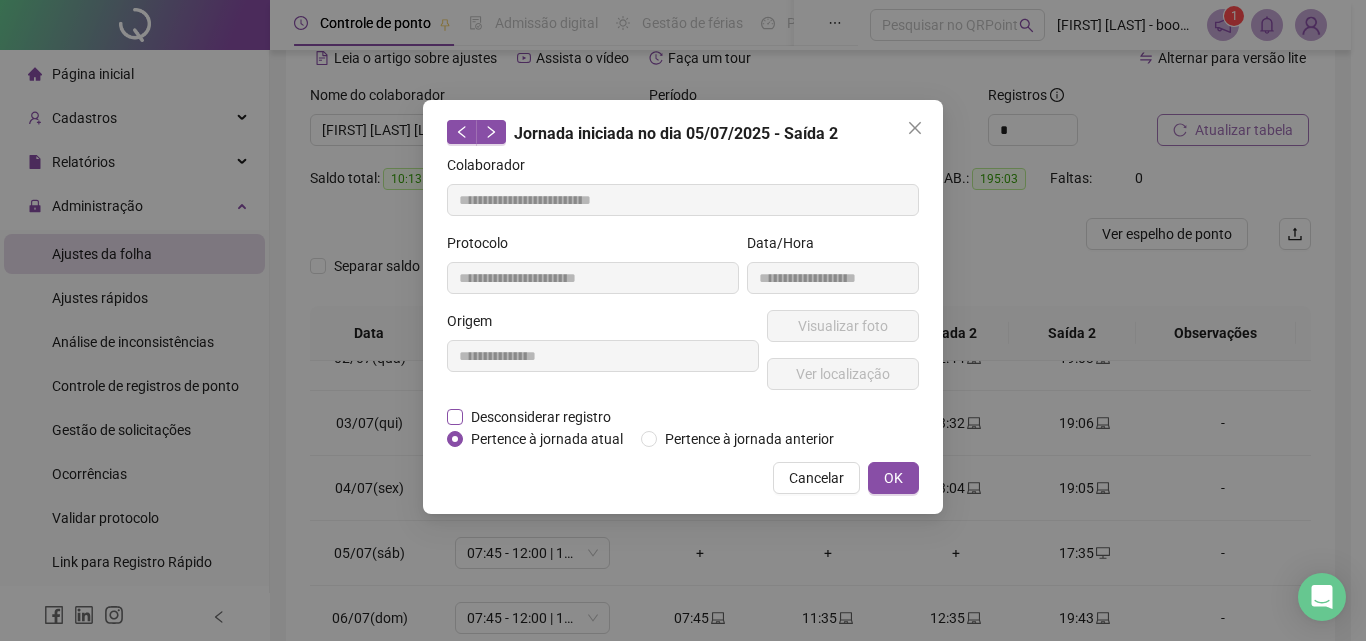 click on "Desconsiderar registro" at bounding box center (541, 417) 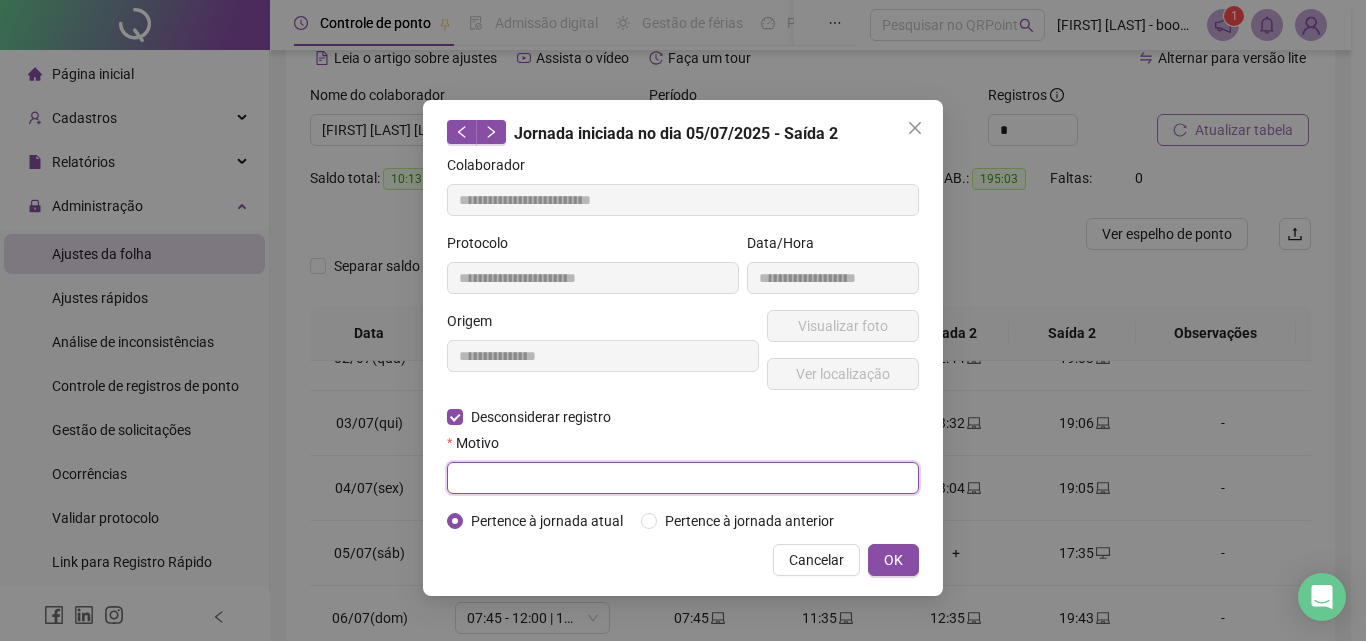 click at bounding box center [683, 478] 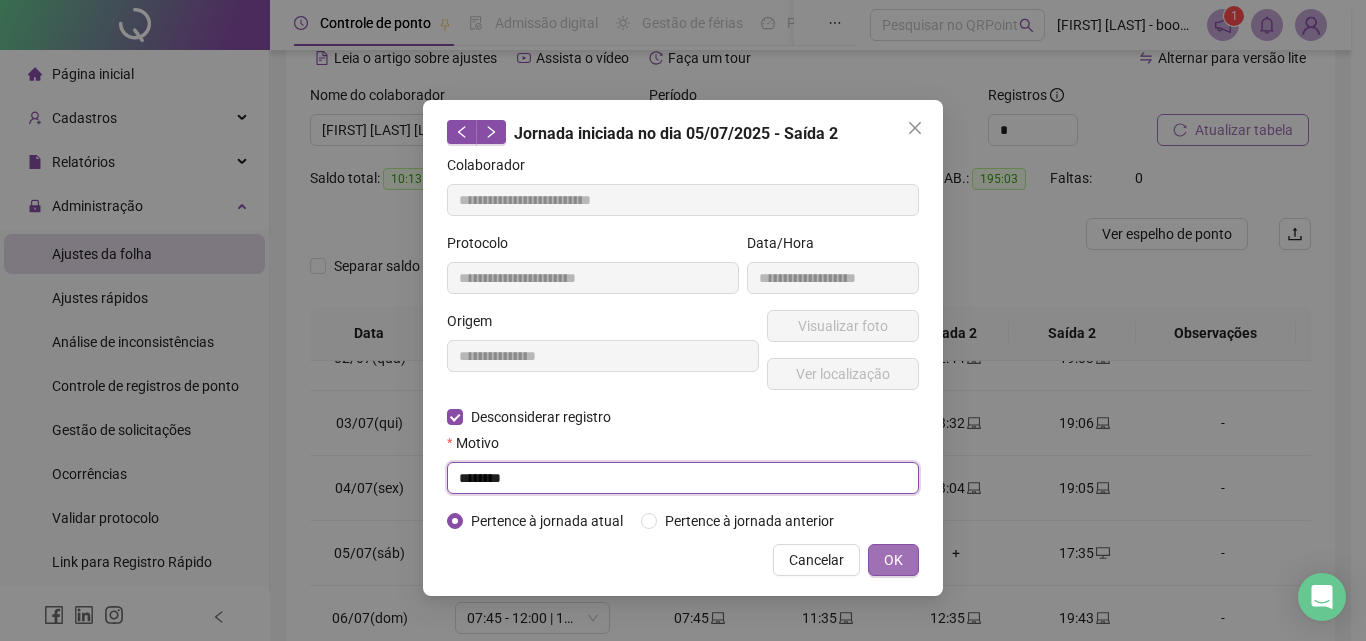 type on "********" 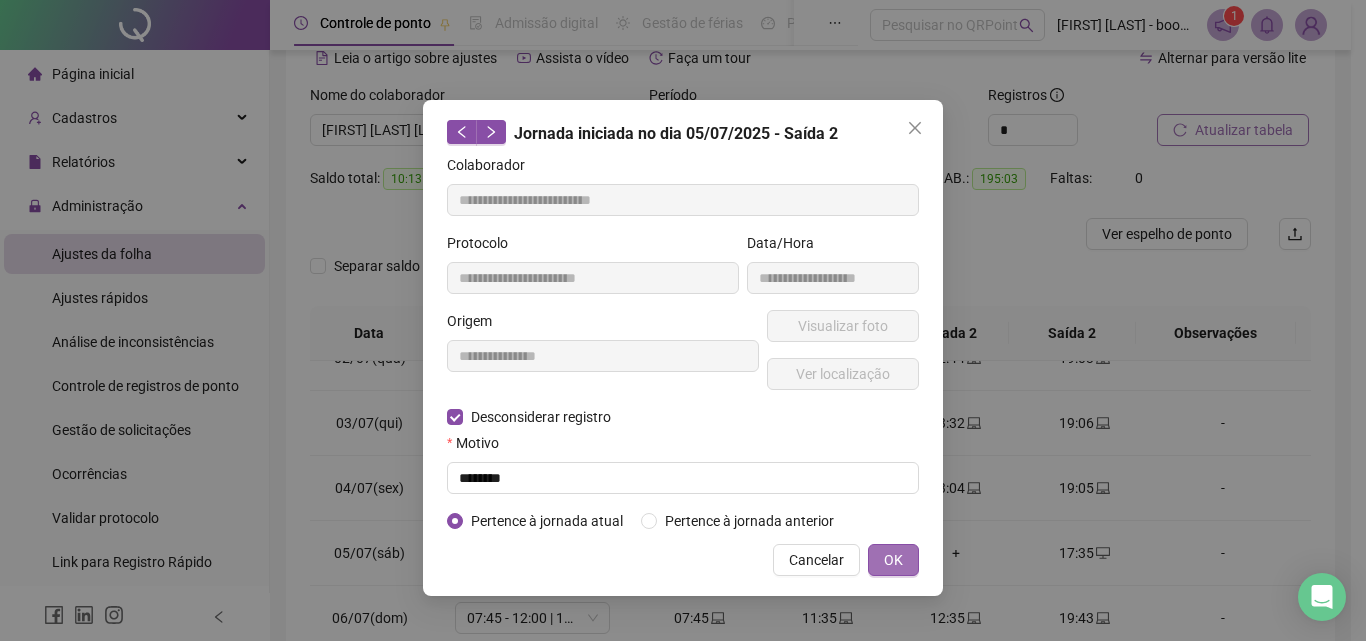 click on "OK" at bounding box center (893, 560) 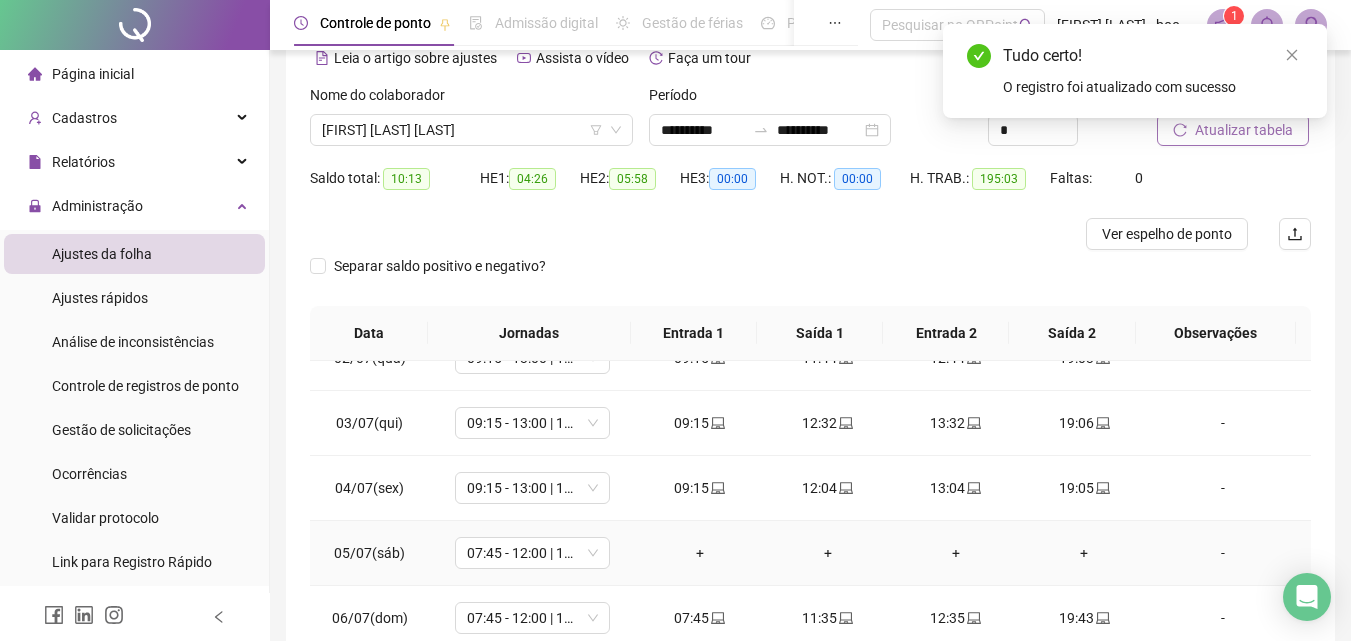 click on "-" at bounding box center (1223, 553) 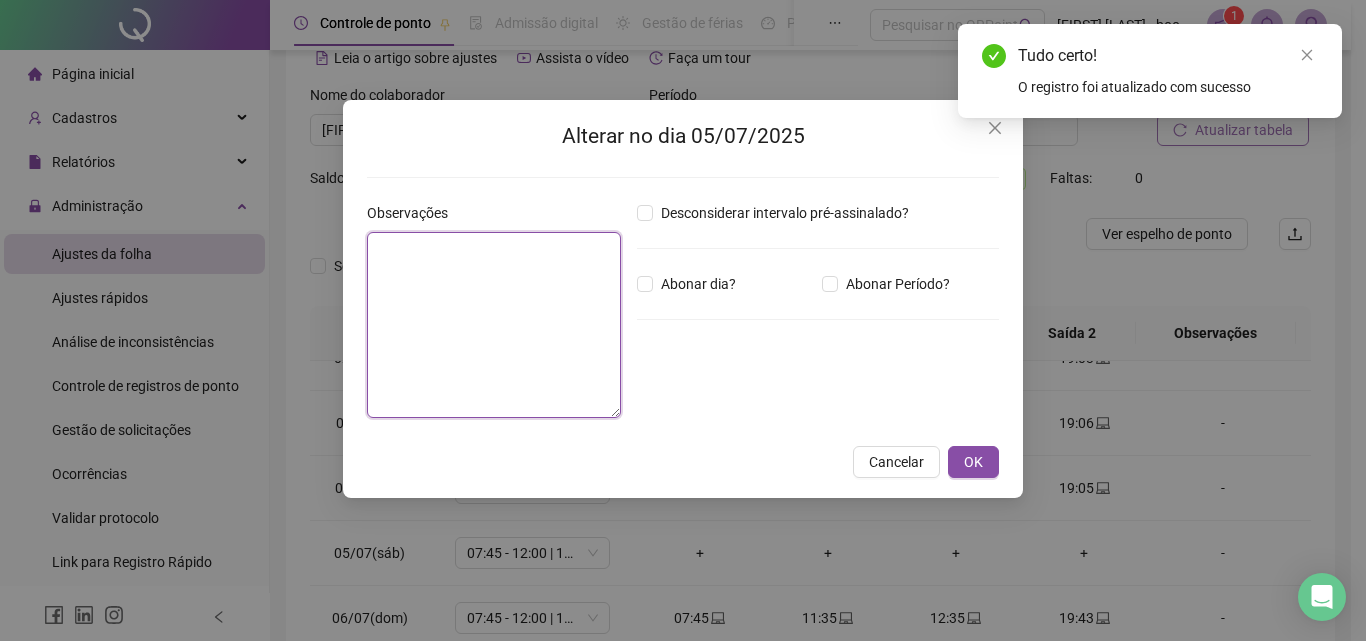 click at bounding box center [494, 325] 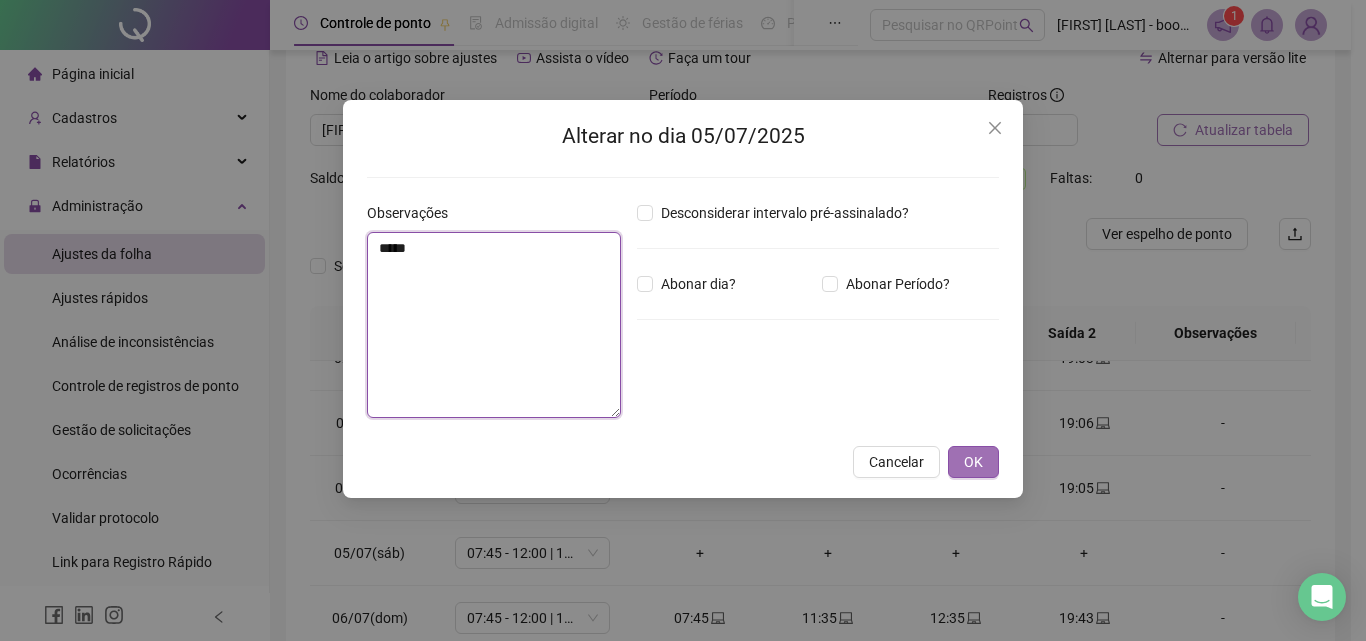 type on "*****" 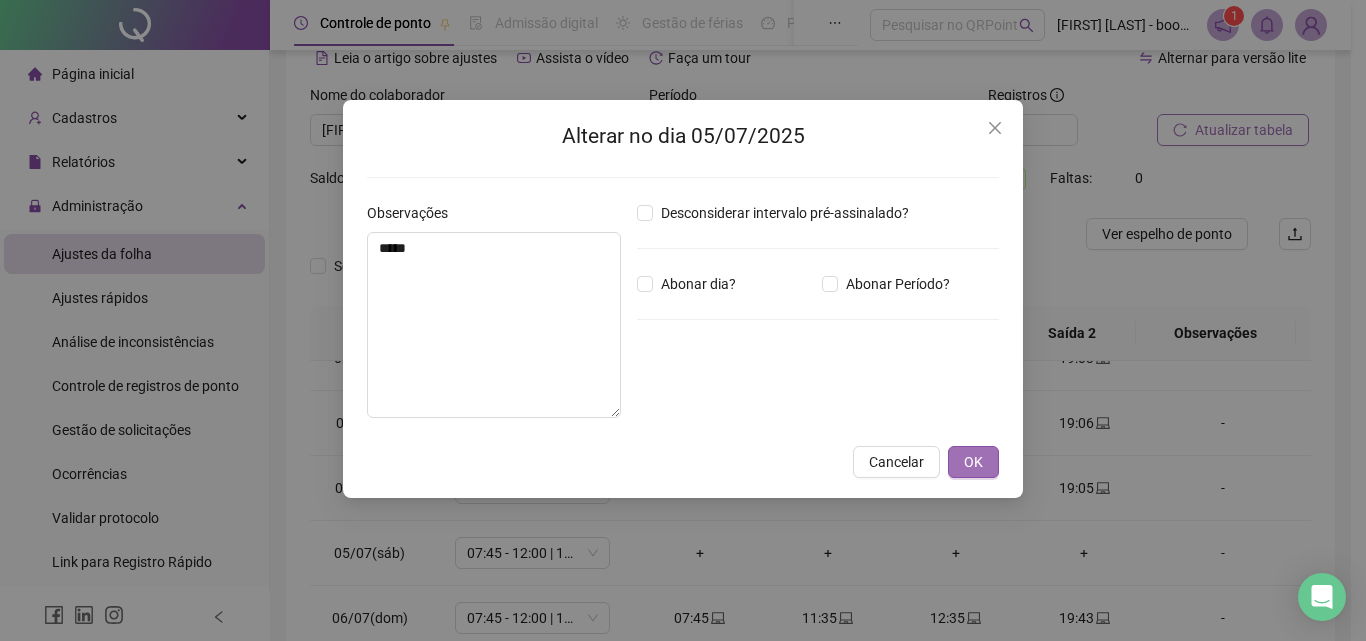 click on "OK" at bounding box center [973, 462] 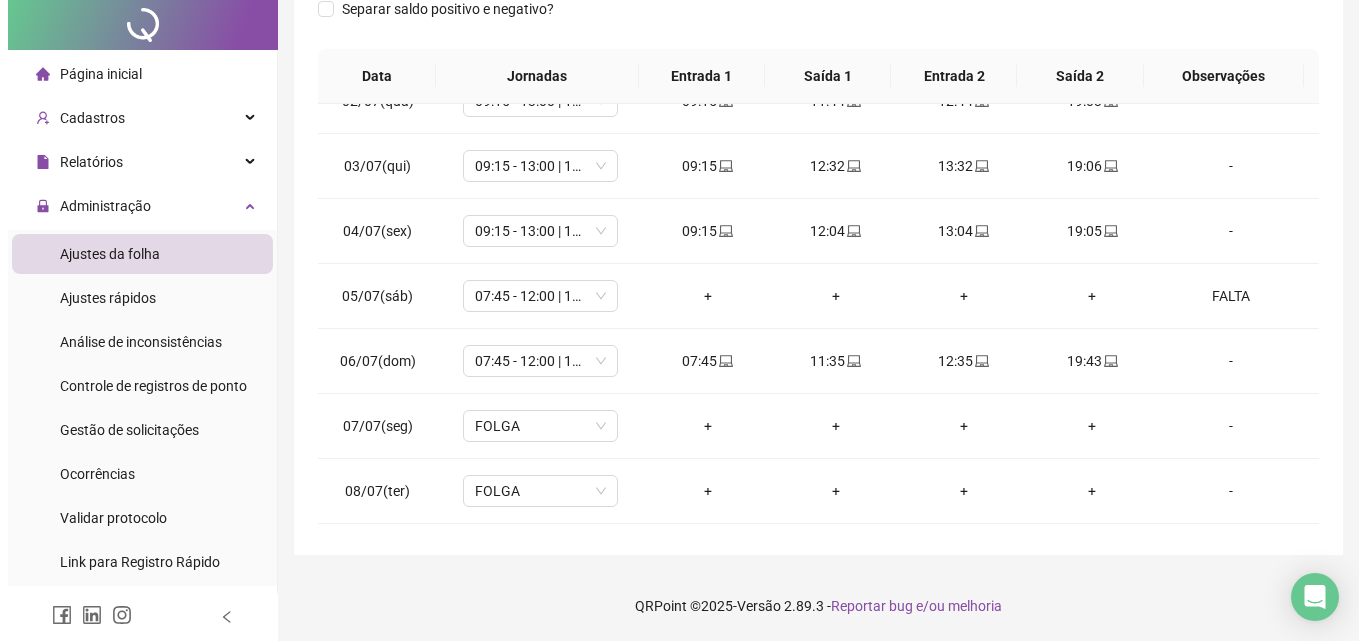 scroll, scrollTop: 0, scrollLeft: 0, axis: both 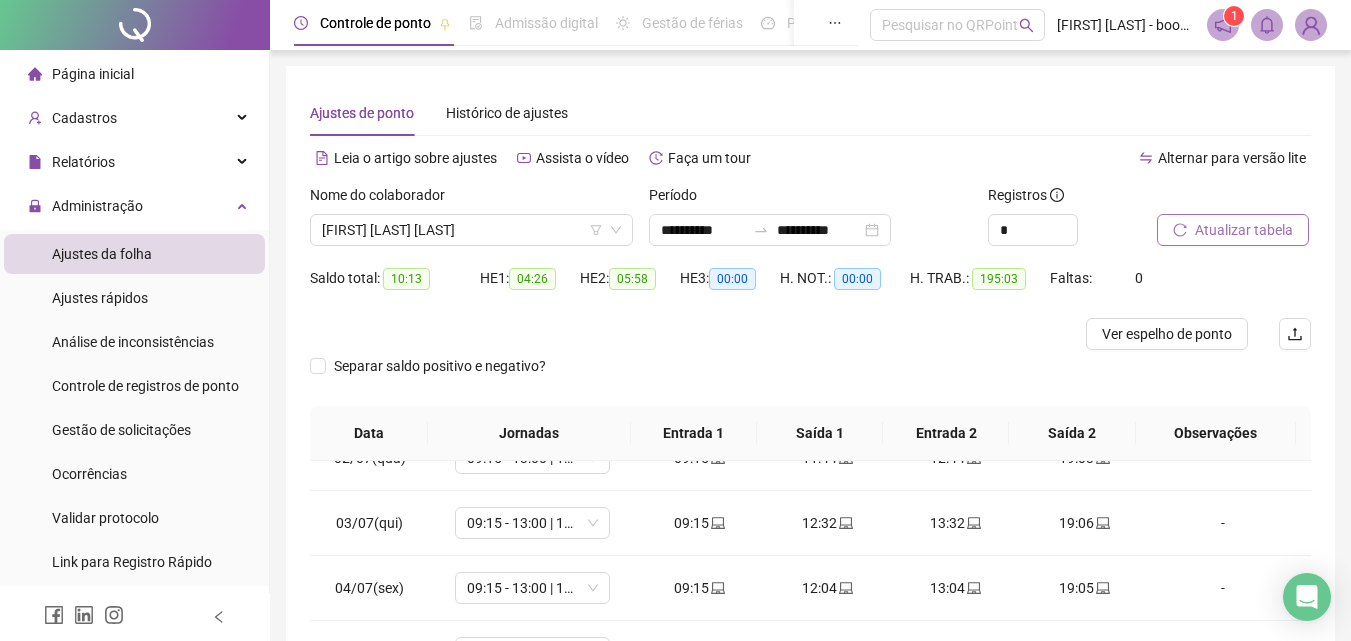 drag, startPoint x: 1332, startPoint y: 18, endPoint x: 1309, endPoint y: 36, distance: 29.206163 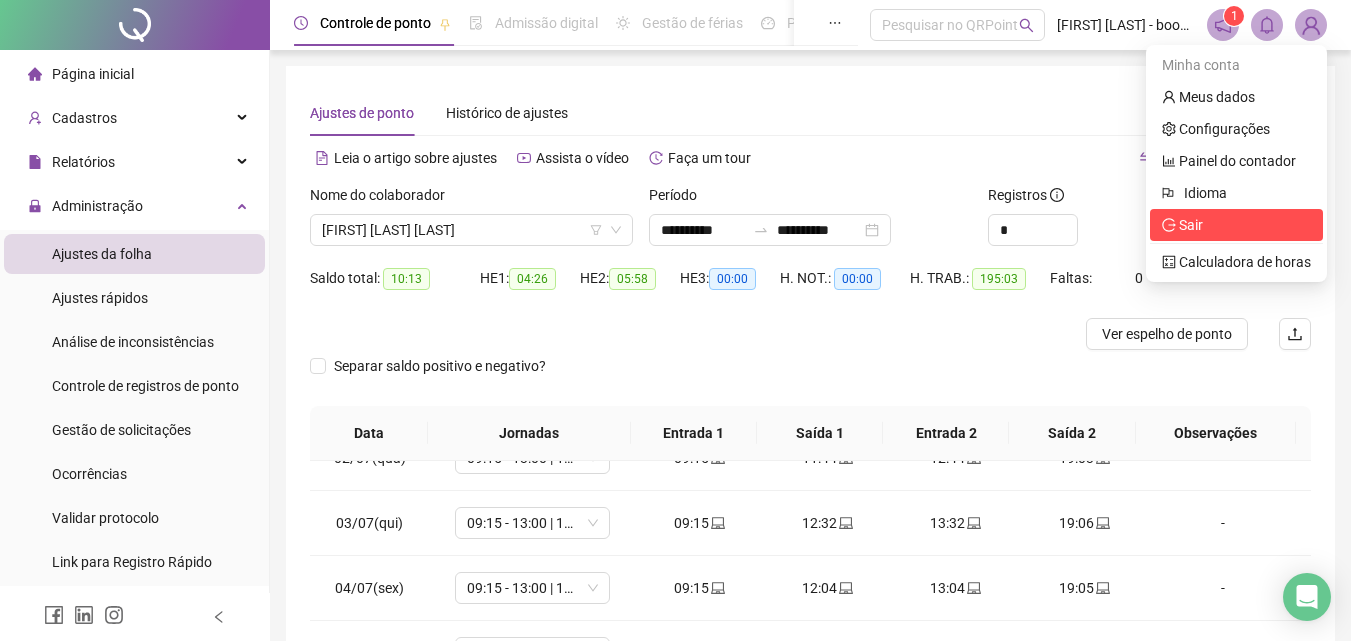 click on "Sair" at bounding box center (1191, 225) 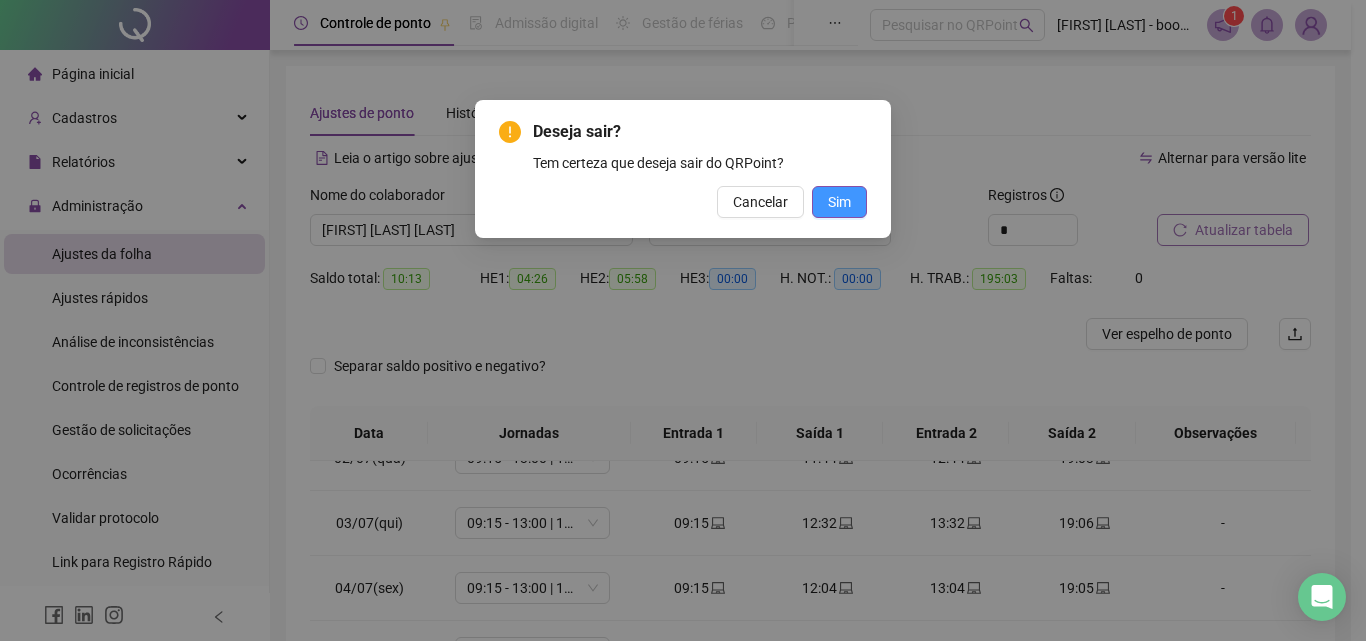 click on "Sim" at bounding box center [839, 202] 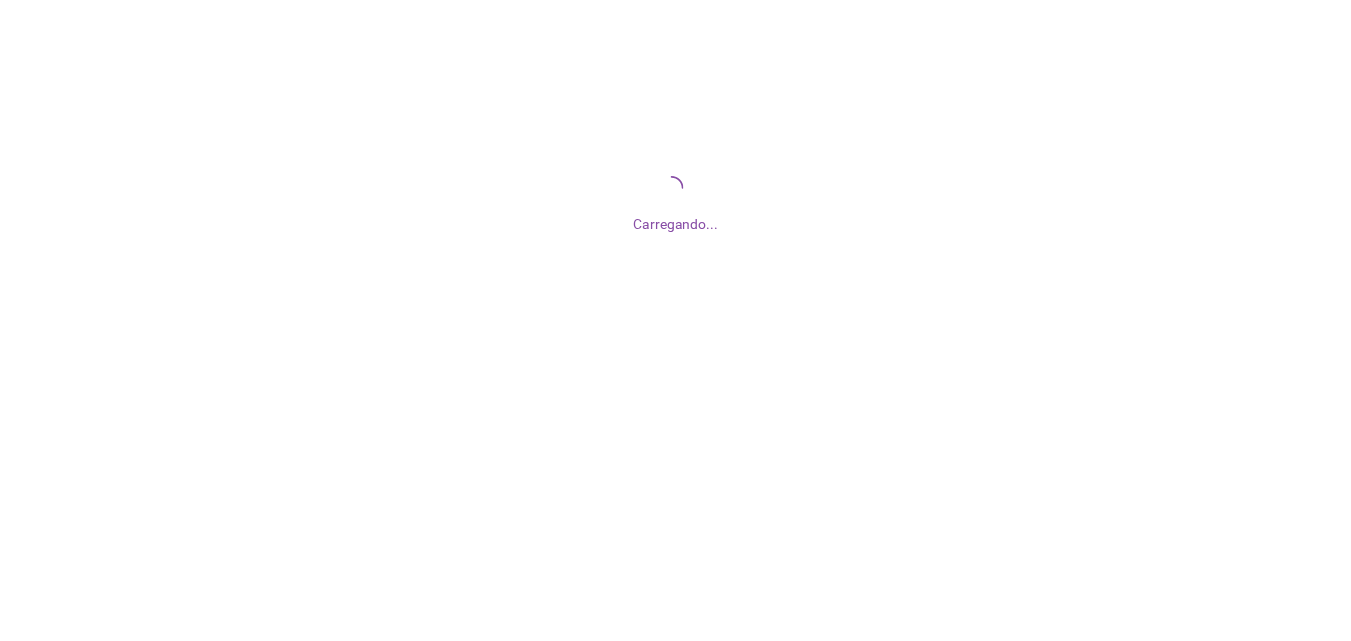 scroll, scrollTop: 0, scrollLeft: 0, axis: both 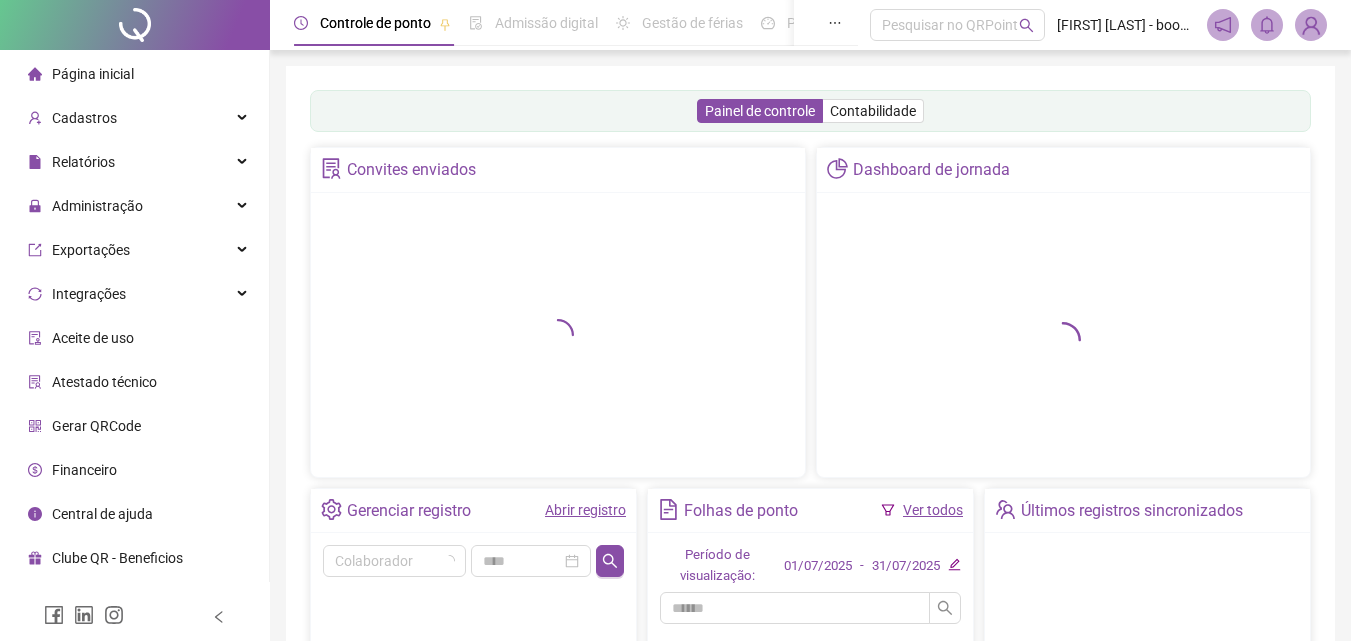 click at bounding box center (1311, 25) 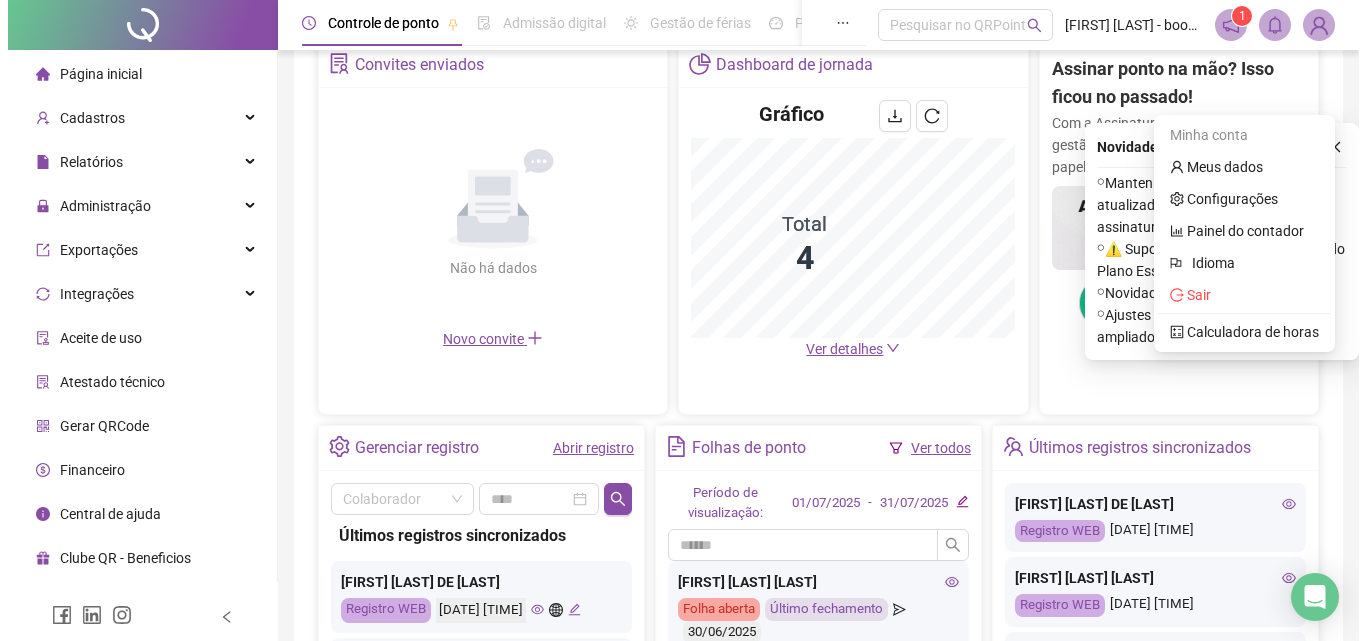 scroll, scrollTop: 600, scrollLeft: 0, axis: vertical 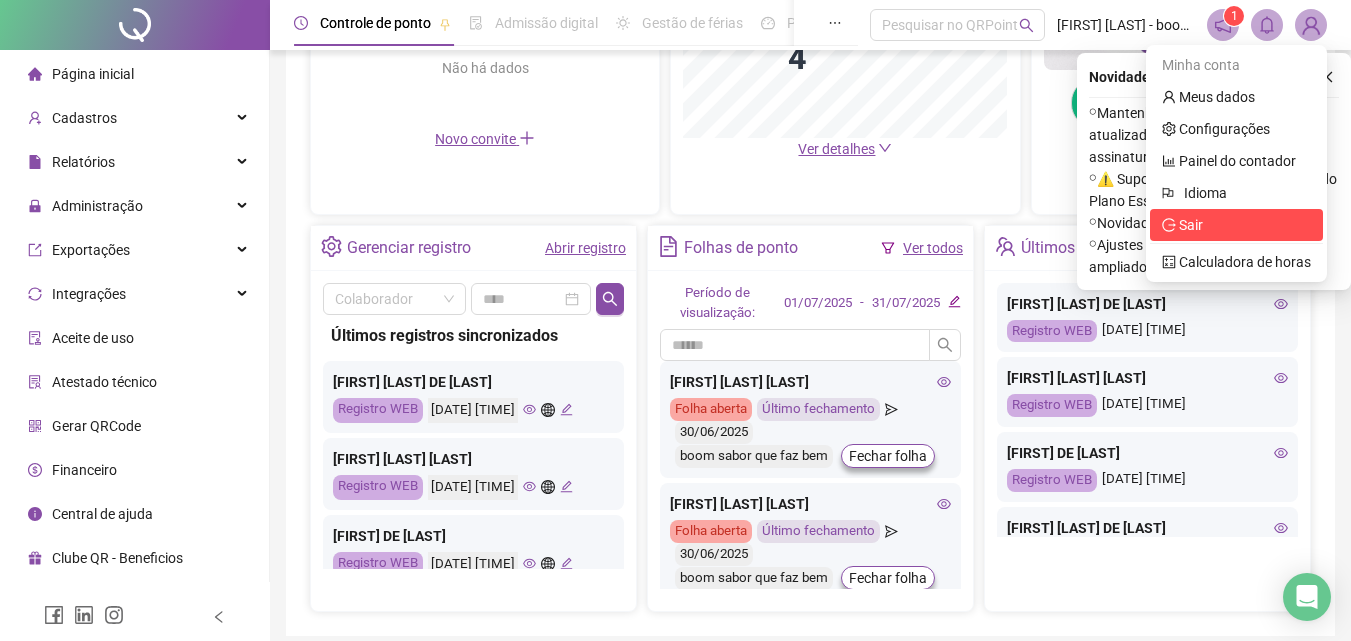 click on "Sair" at bounding box center (1236, 225) 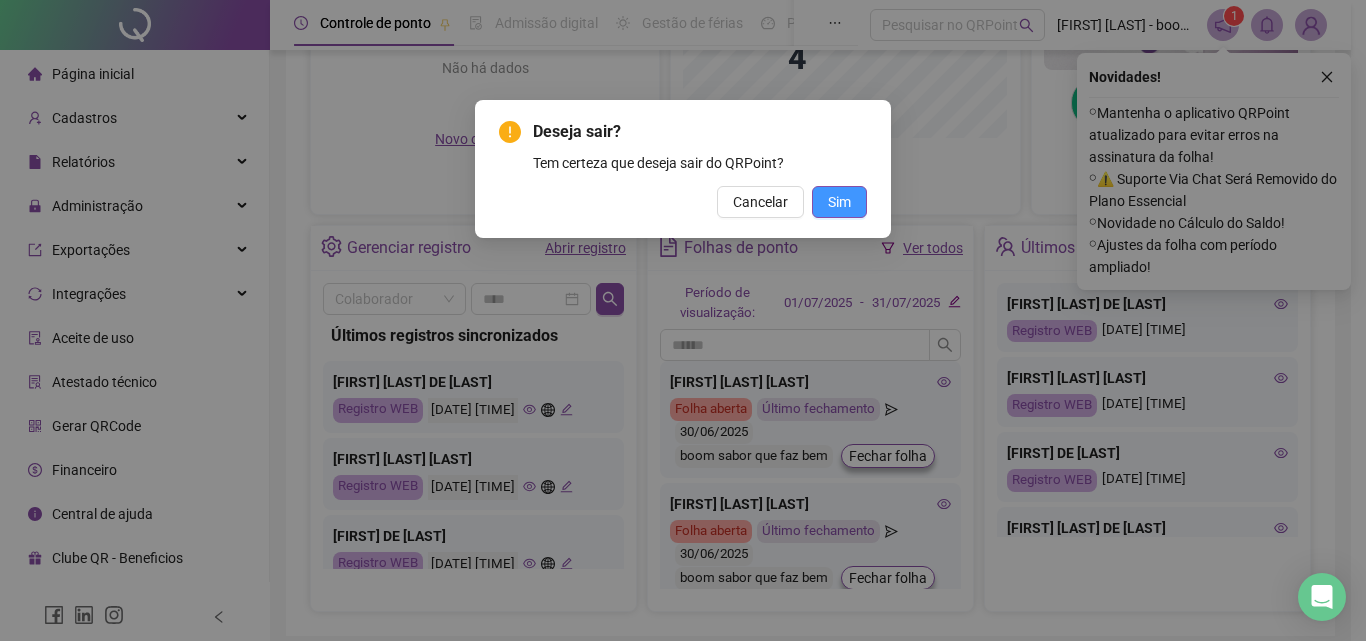 click on "Sim" at bounding box center [839, 202] 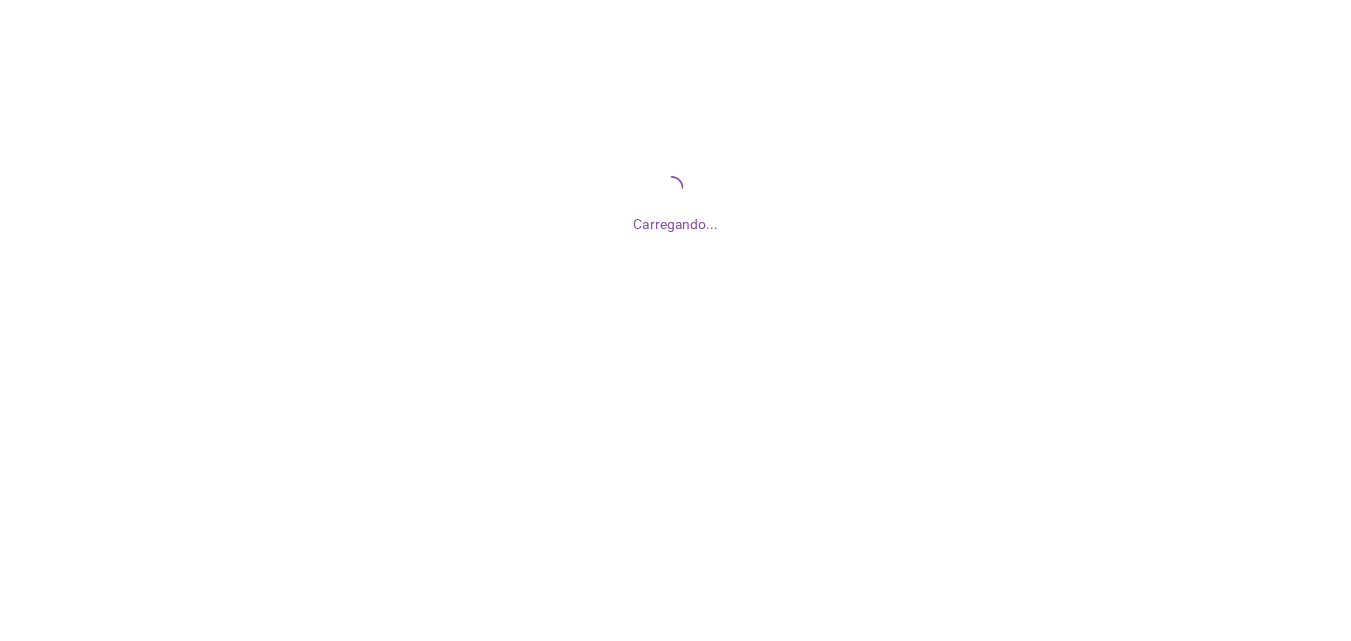 scroll, scrollTop: 0, scrollLeft: 0, axis: both 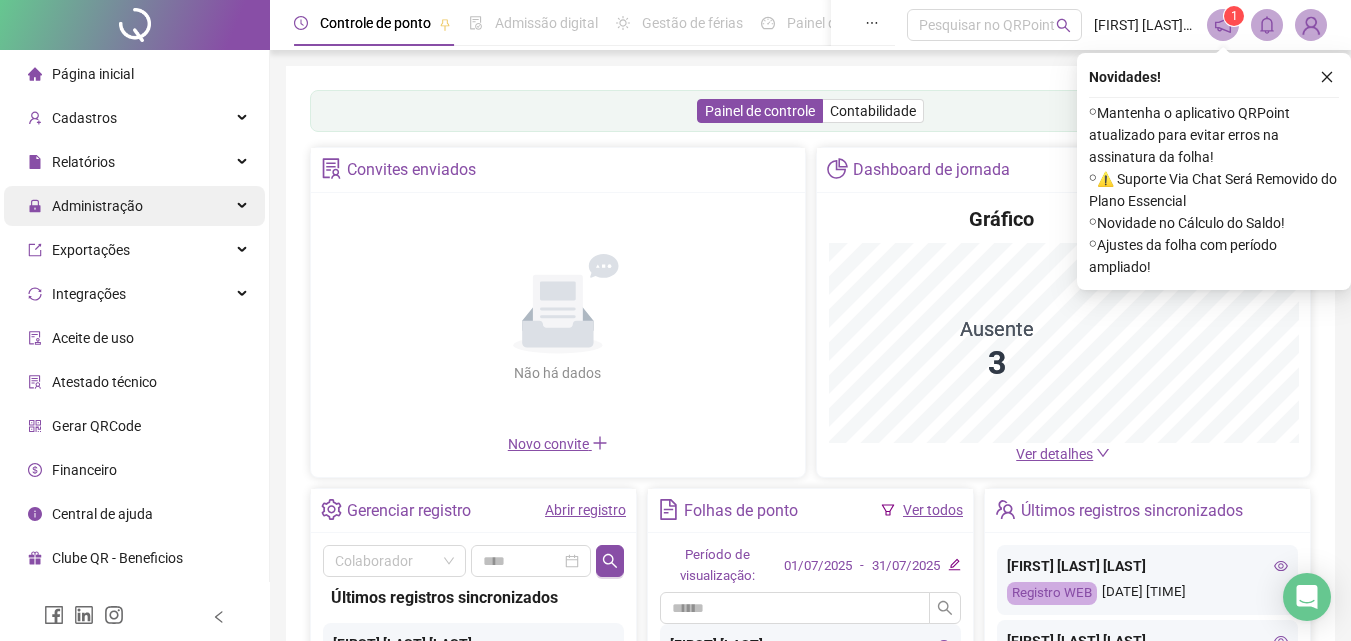click on "Administração" at bounding box center [97, 206] 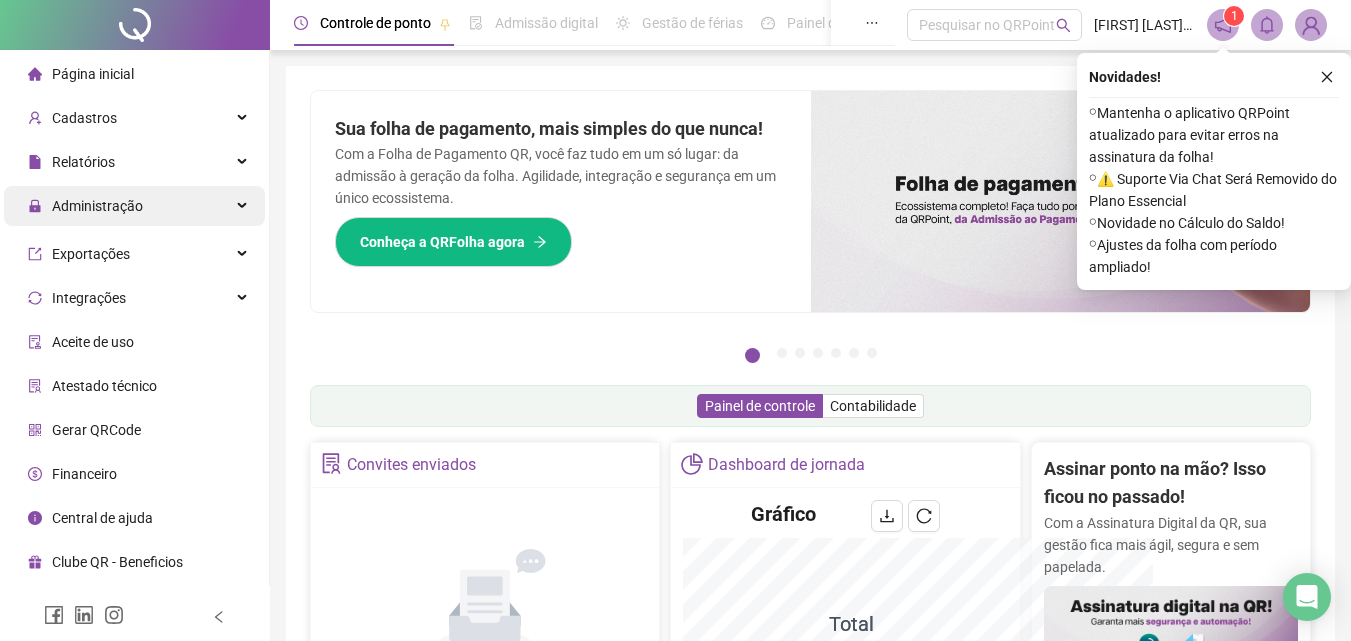 click on "Administração" at bounding box center [134, 206] 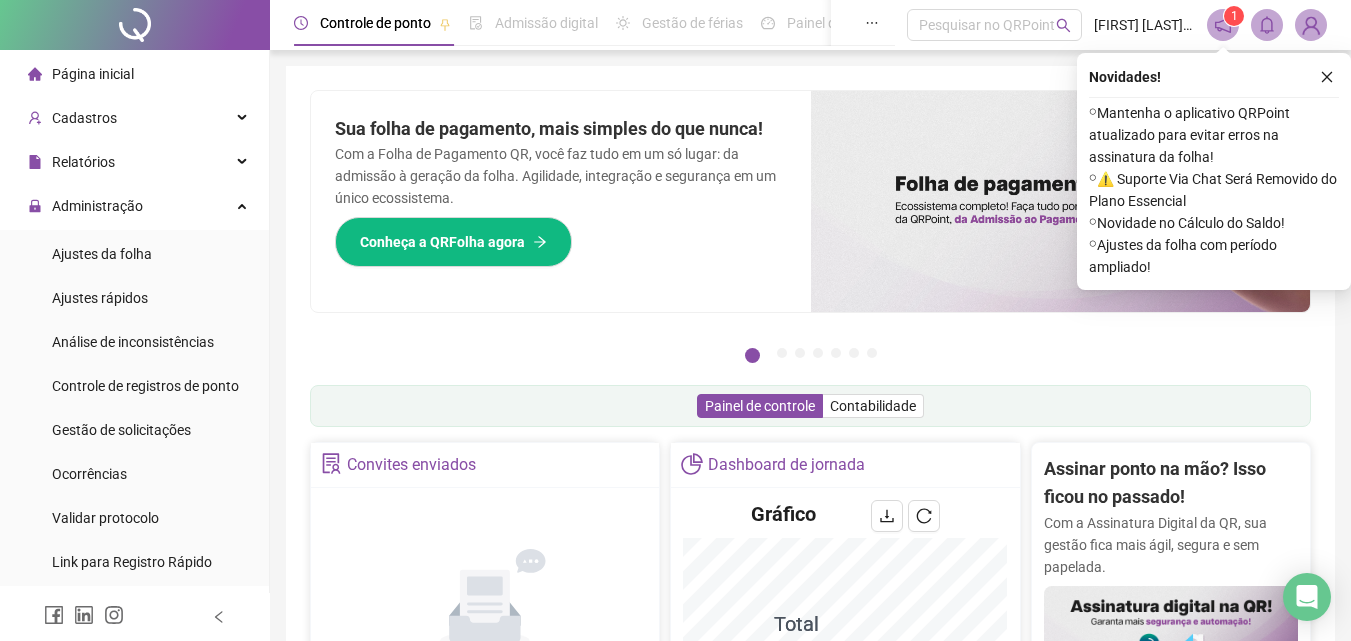click on "Ajustes da folha" at bounding box center [102, 254] 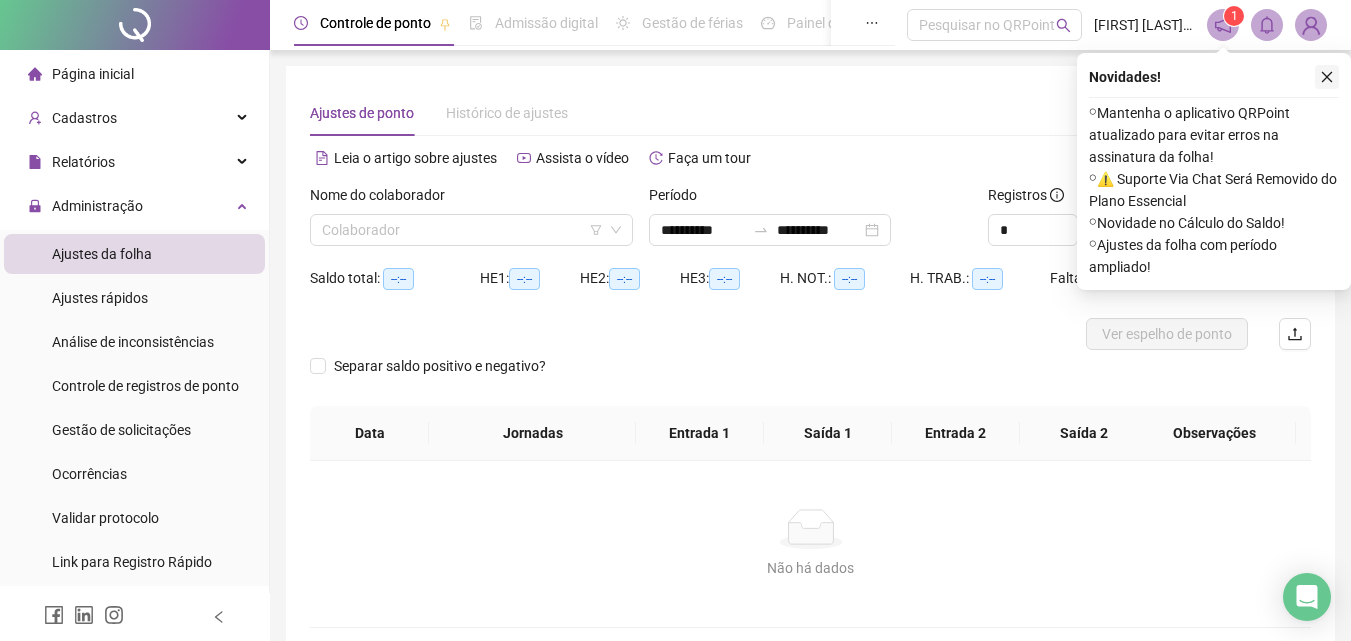 click 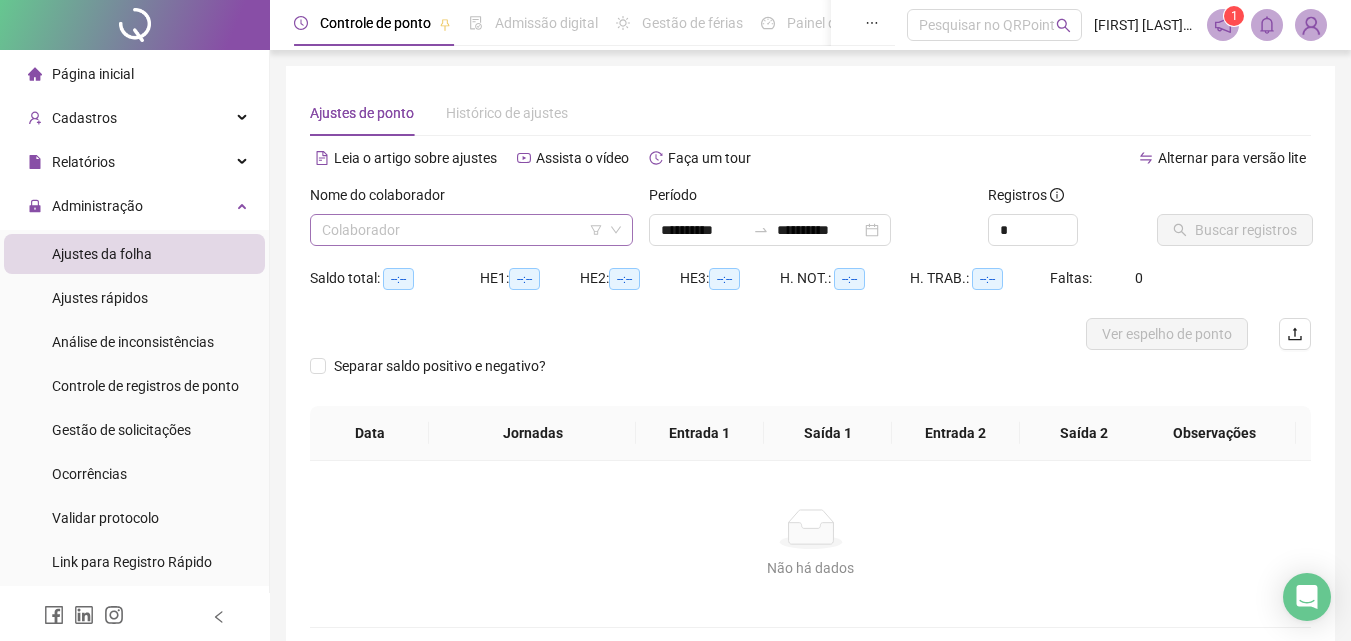 click at bounding box center [462, 230] 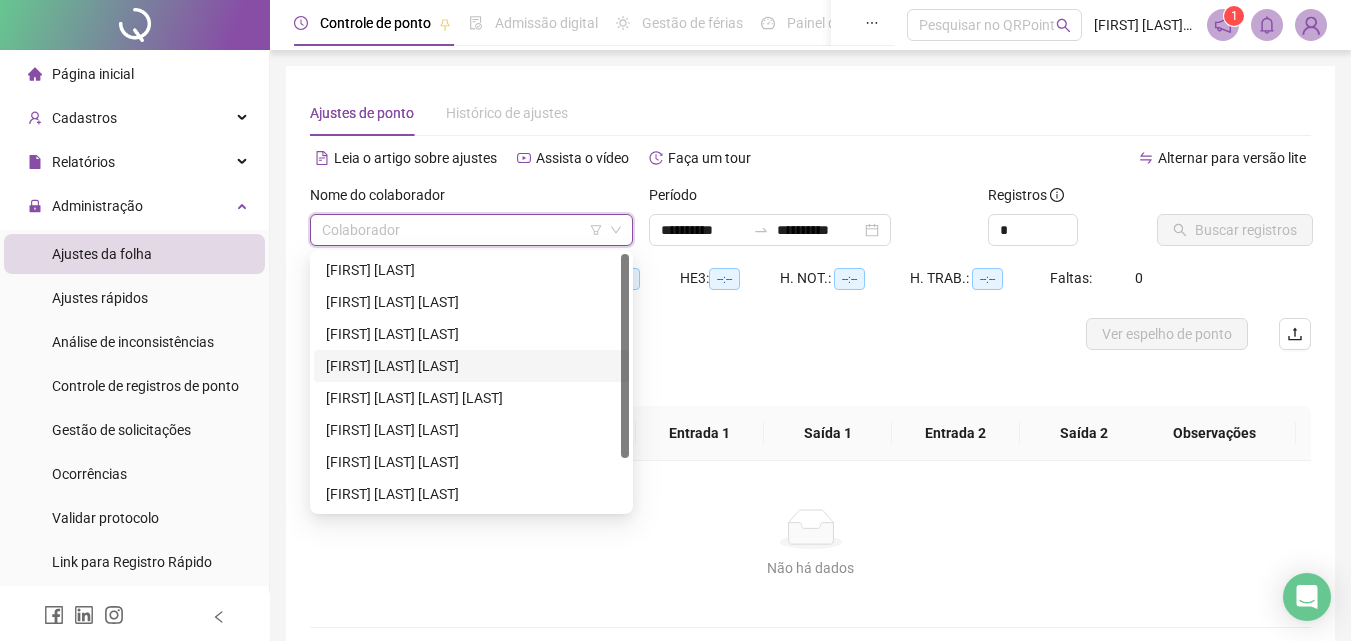 click on "CHARLLES LUTIELO MENDES DOS SANTOS" at bounding box center (471, 366) 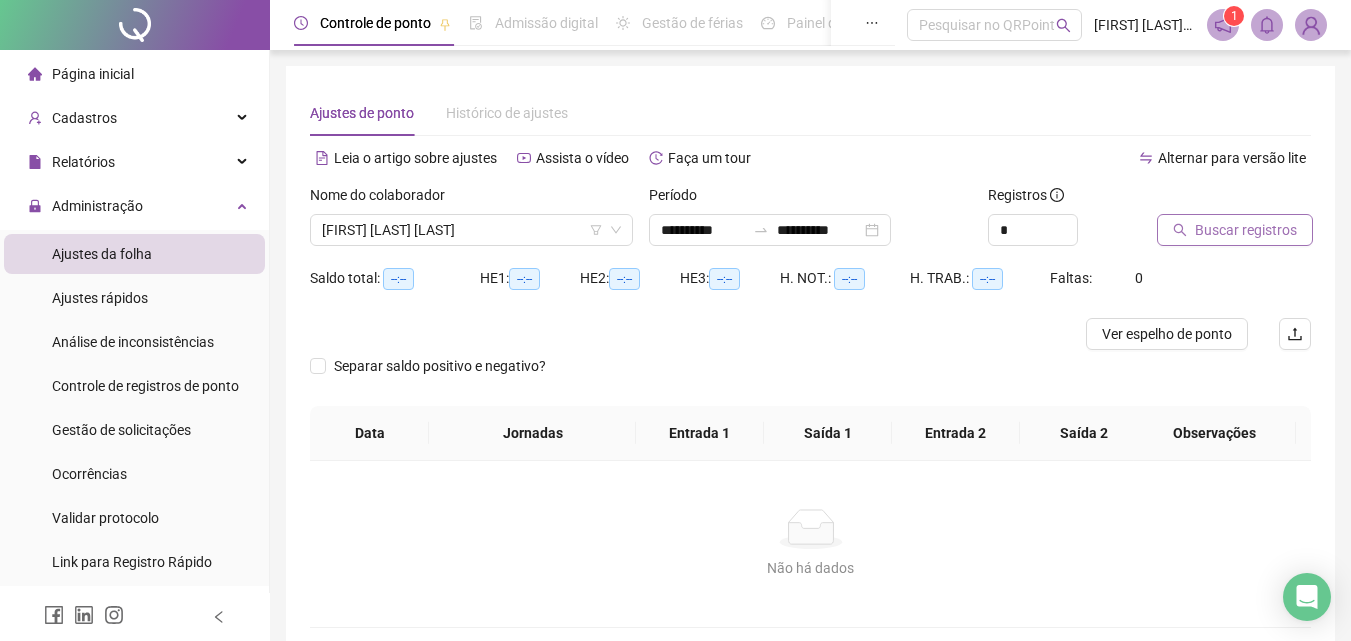 click on "Buscar registros" at bounding box center [1246, 230] 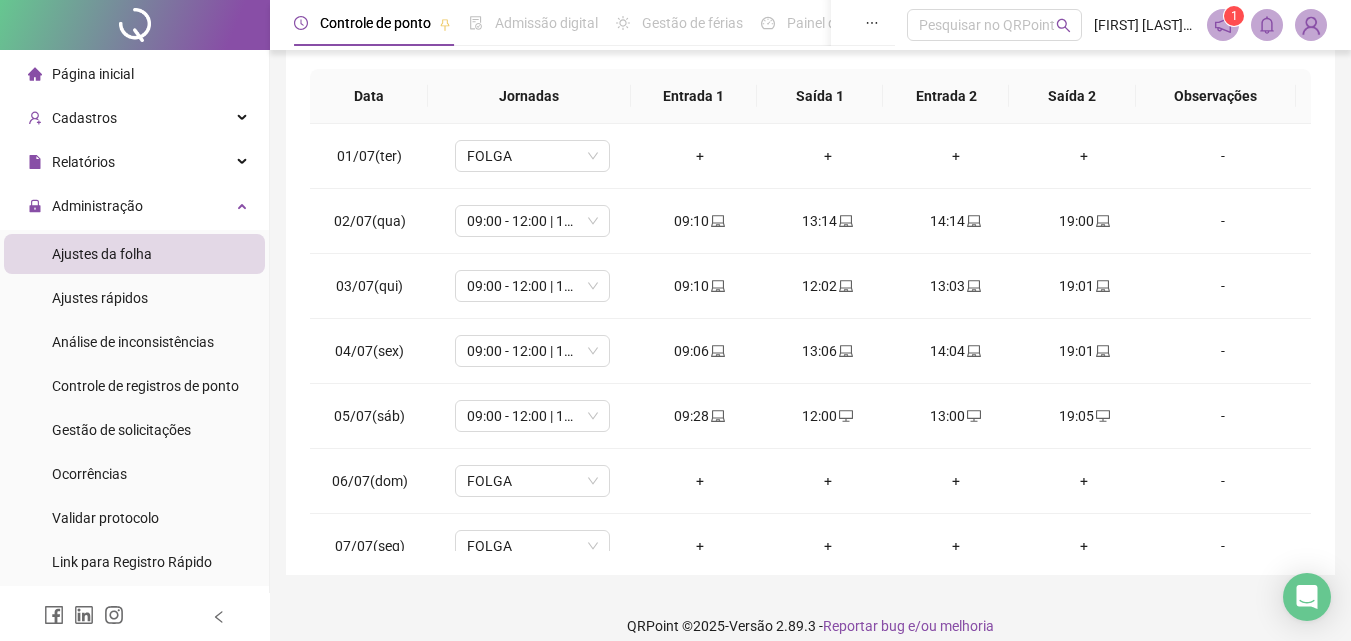 scroll, scrollTop: 357, scrollLeft: 0, axis: vertical 